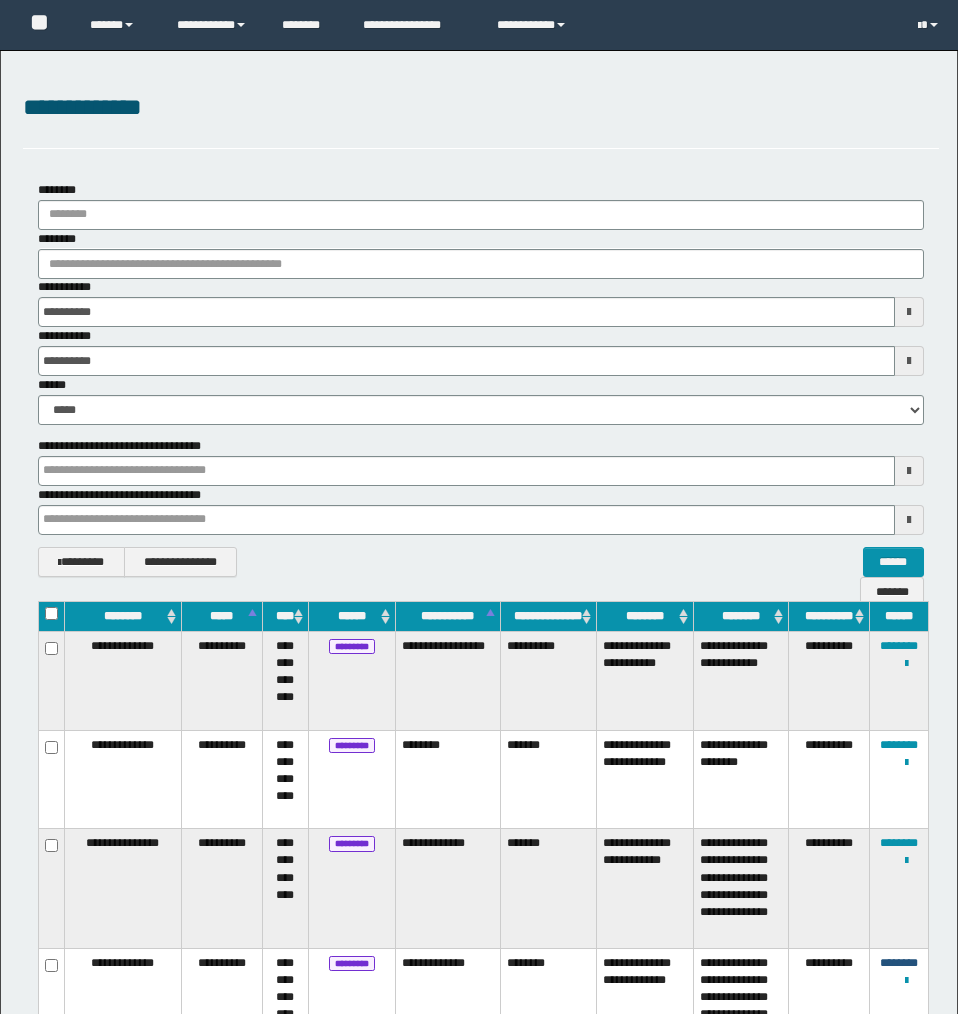 scroll, scrollTop: 233, scrollLeft: 0, axis: vertical 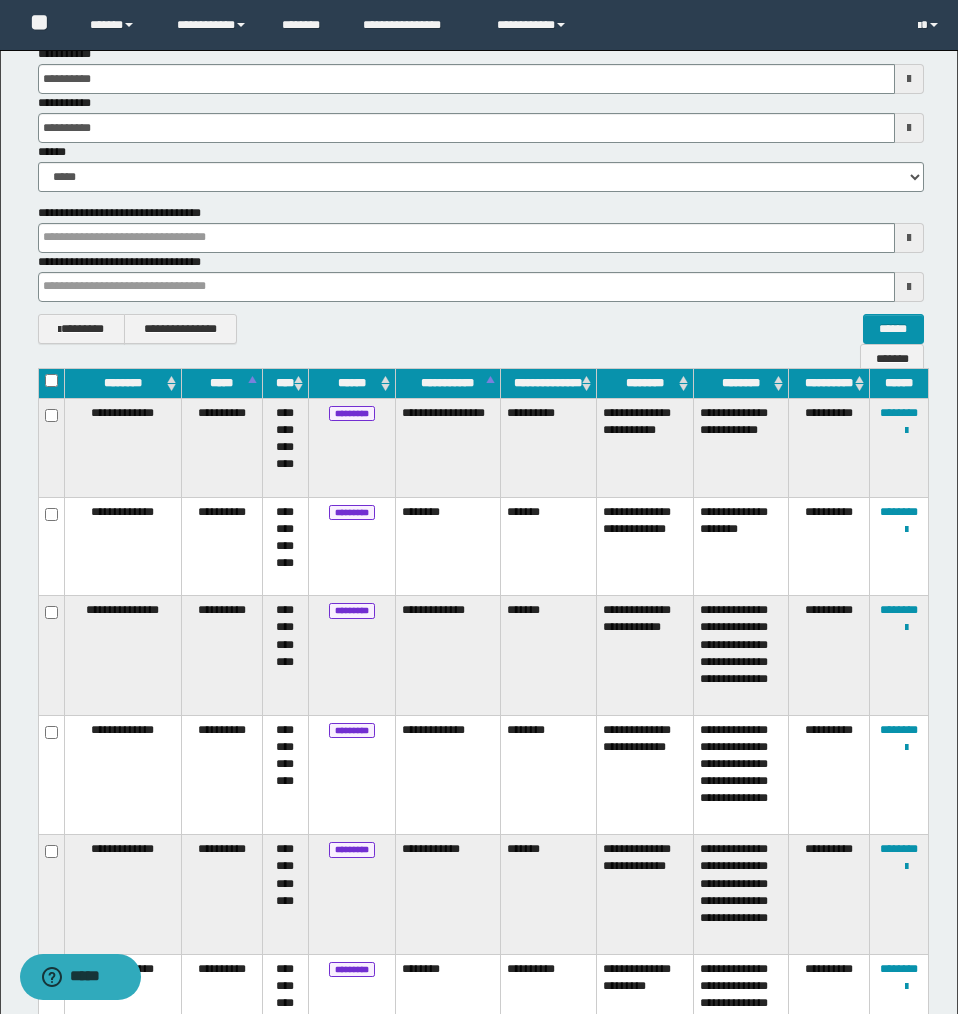 click on "********" at bounding box center (548, 774) 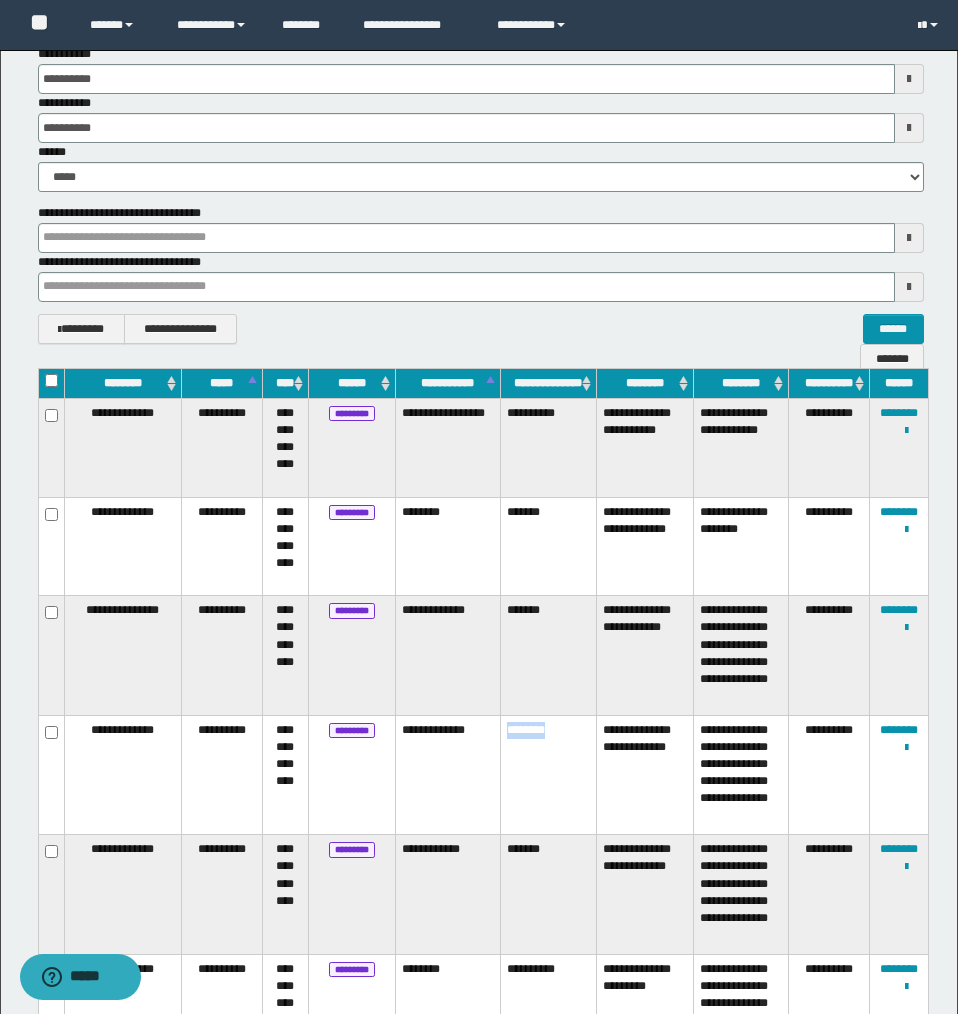 click on "********" at bounding box center [548, 774] 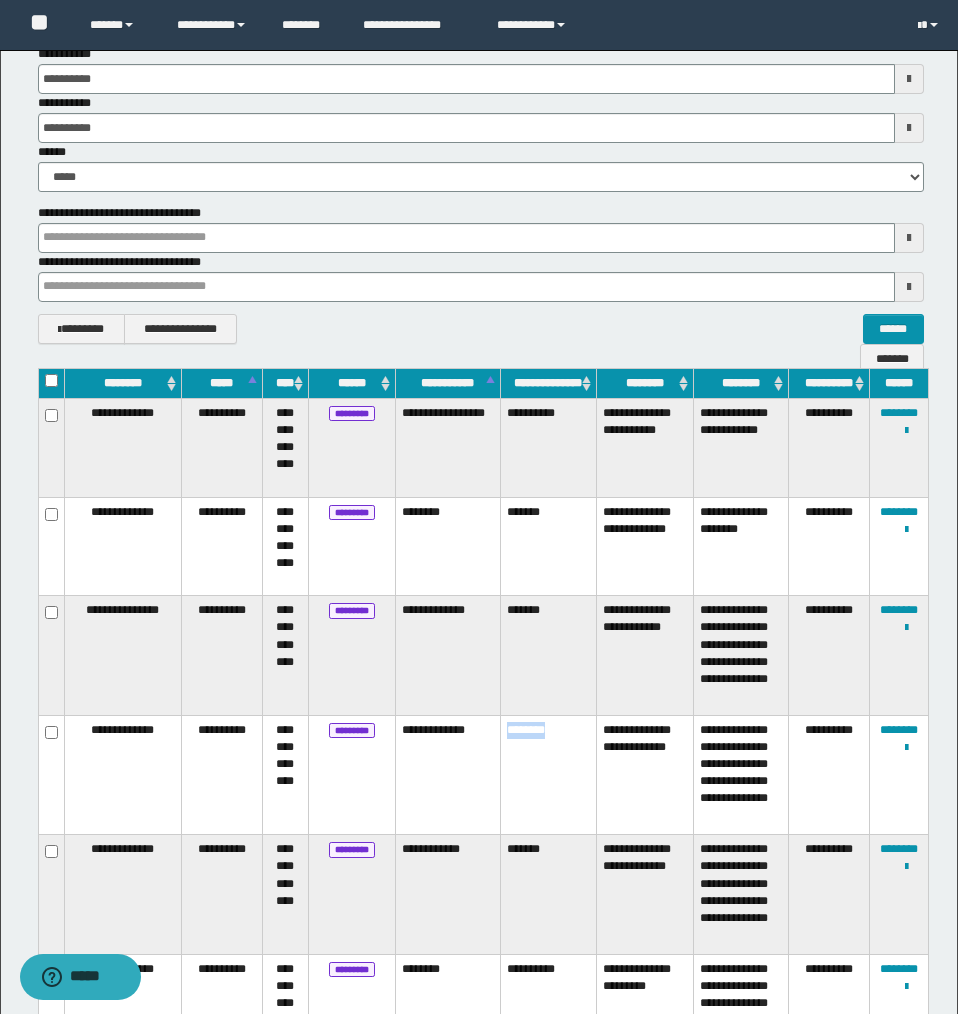 copy on "********" 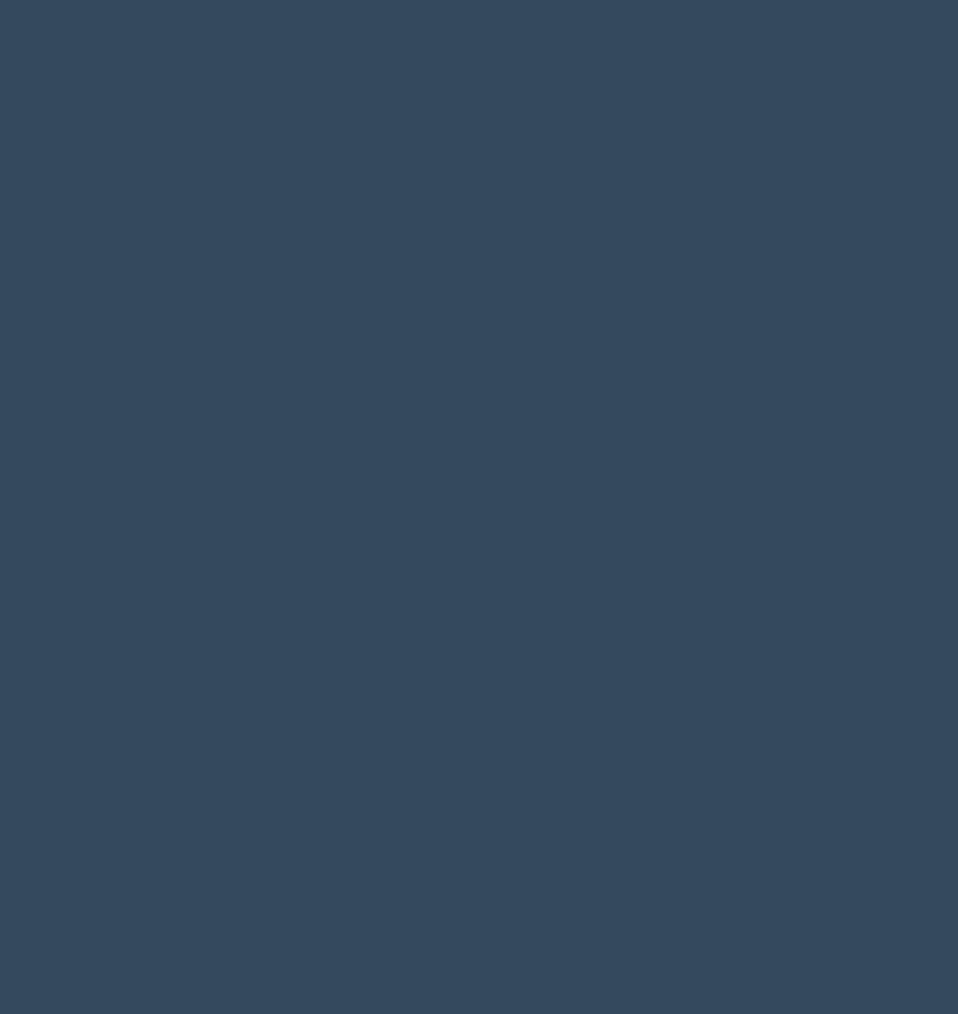 scroll, scrollTop: 0, scrollLeft: 0, axis: both 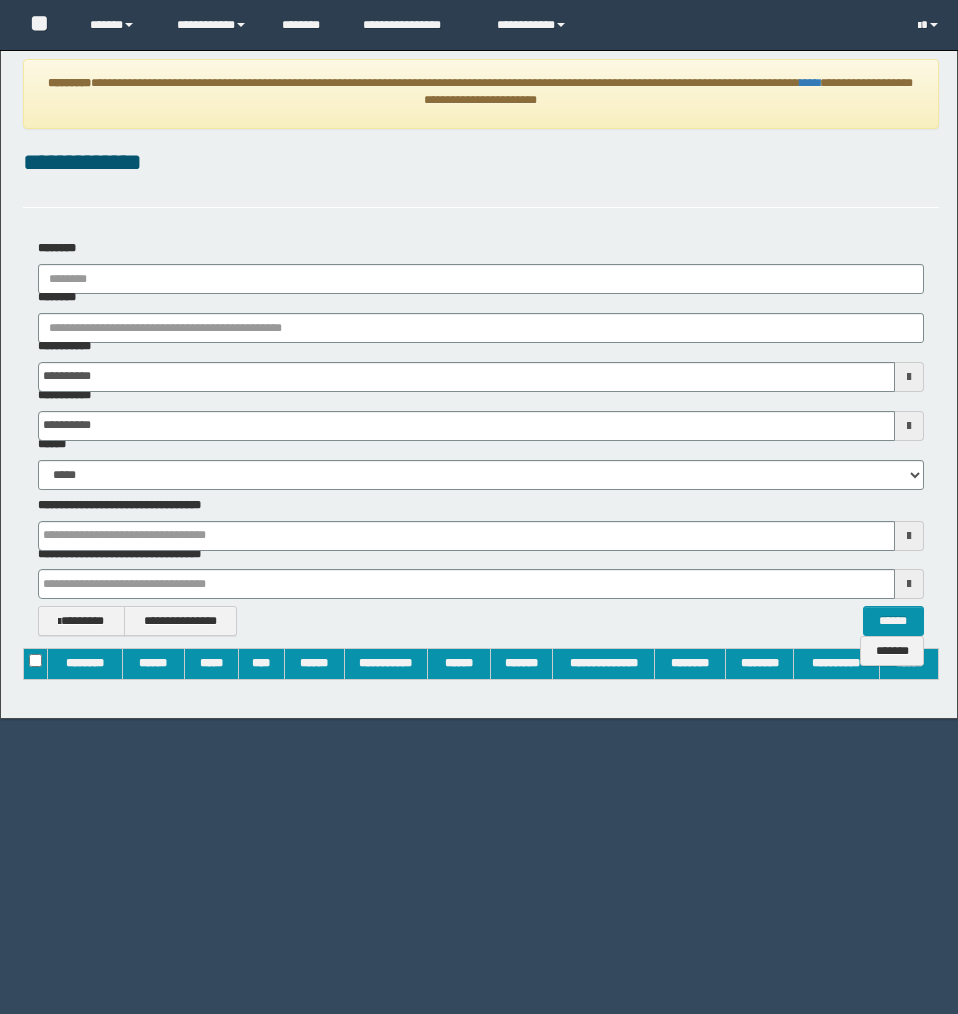 type on "**********" 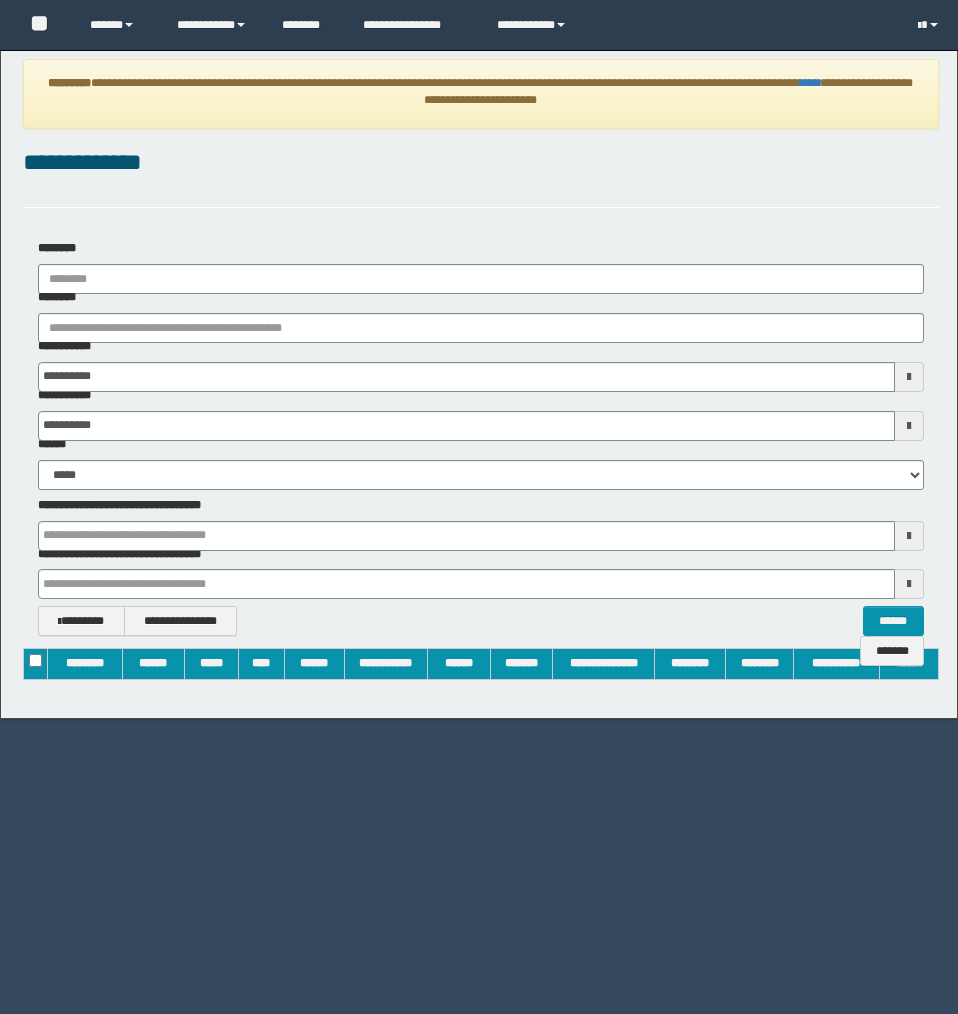 type on "**********" 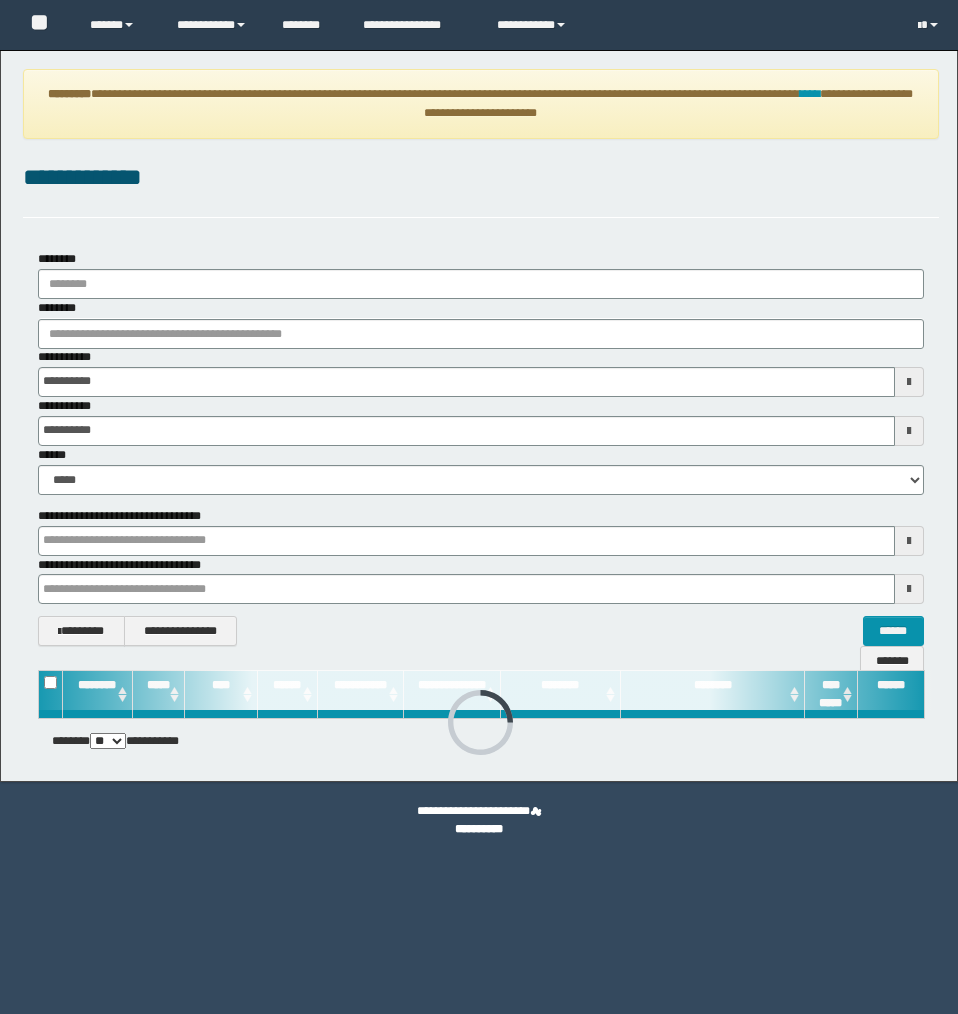 scroll, scrollTop: 0, scrollLeft: 0, axis: both 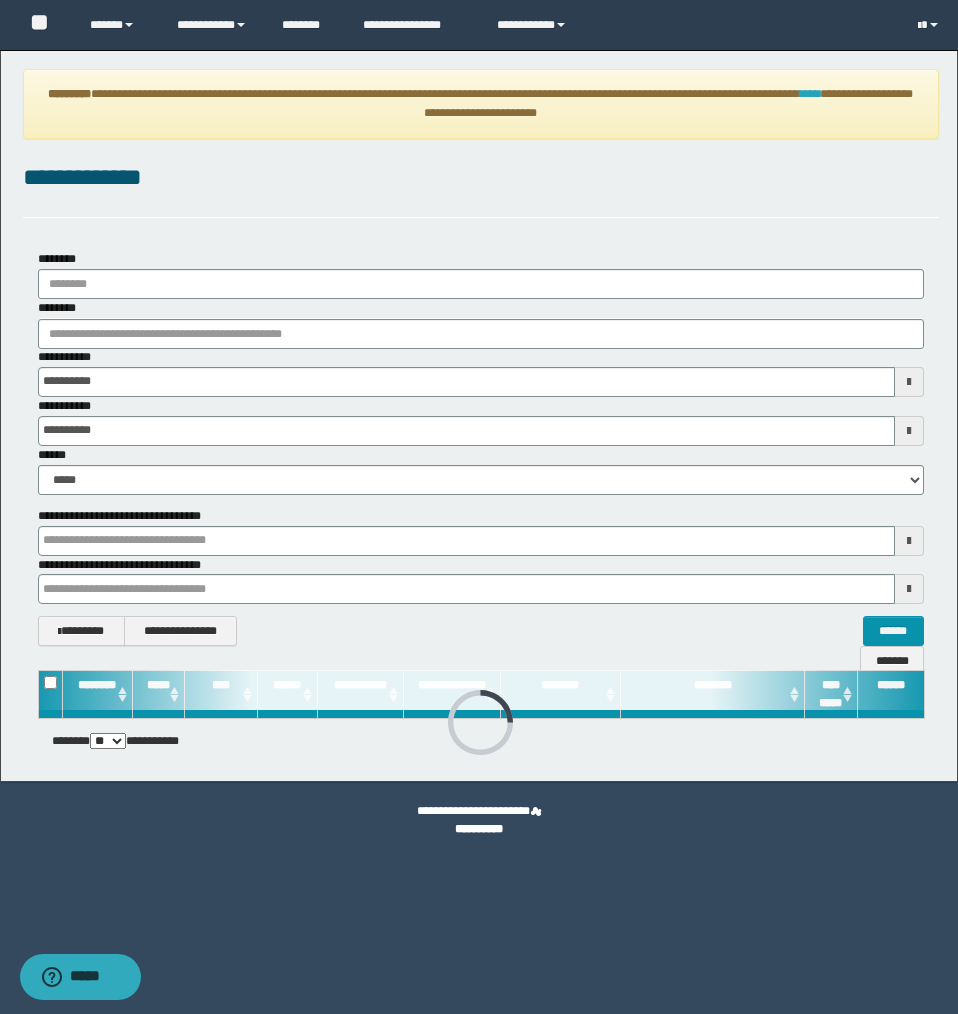 click on "****" at bounding box center [810, 94] 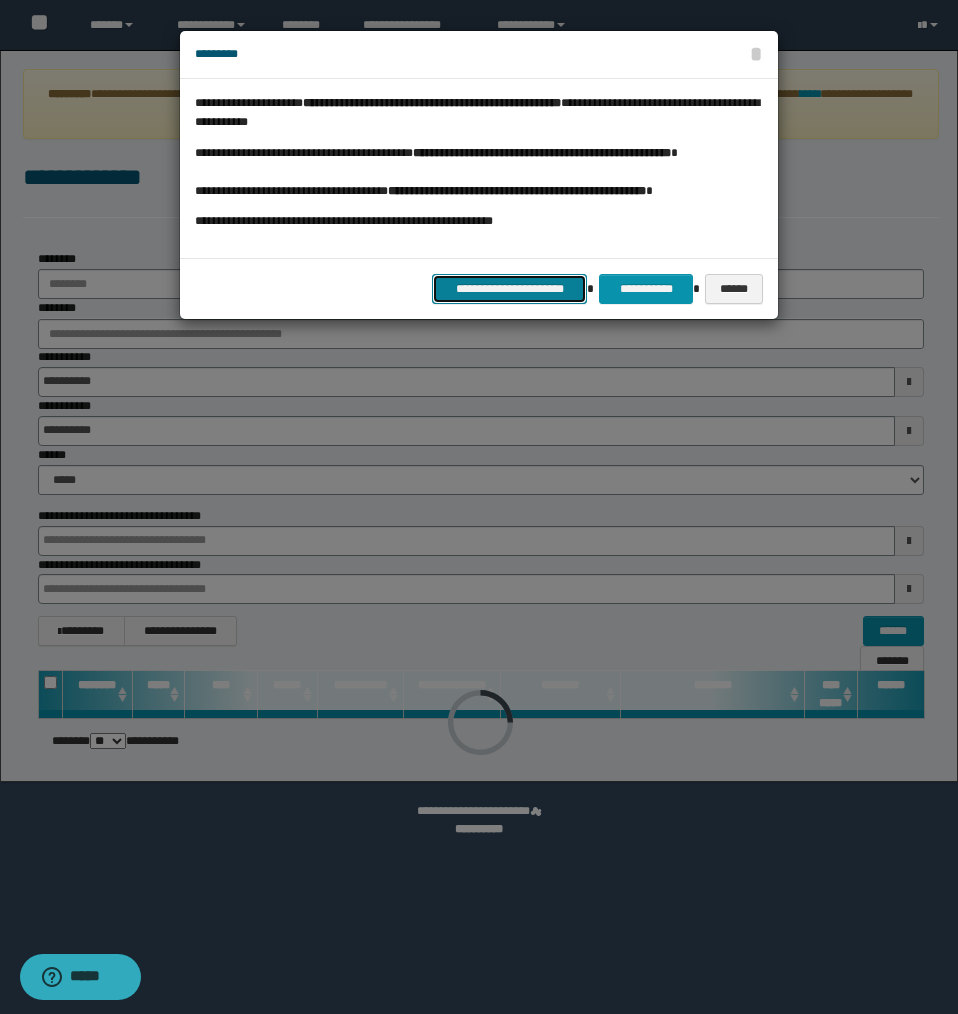 click on "**********" at bounding box center [509, 289] 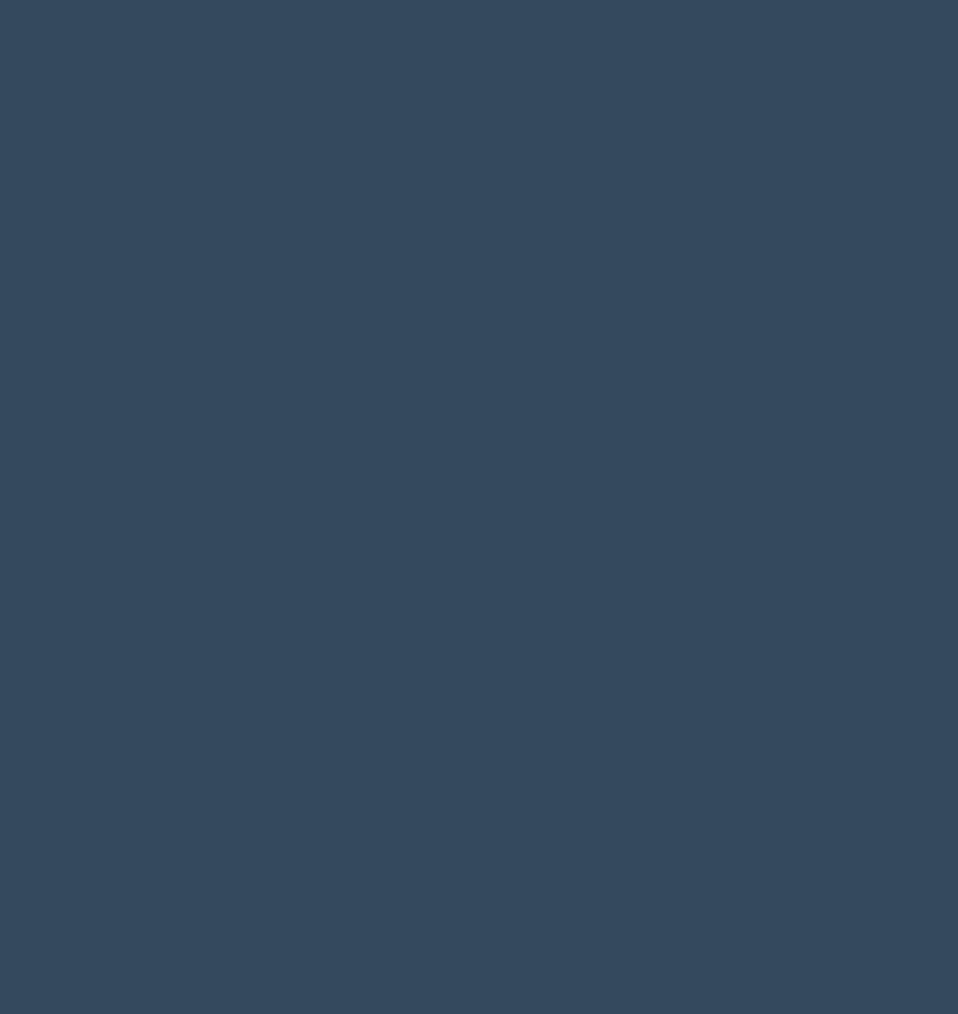 scroll, scrollTop: 0, scrollLeft: 0, axis: both 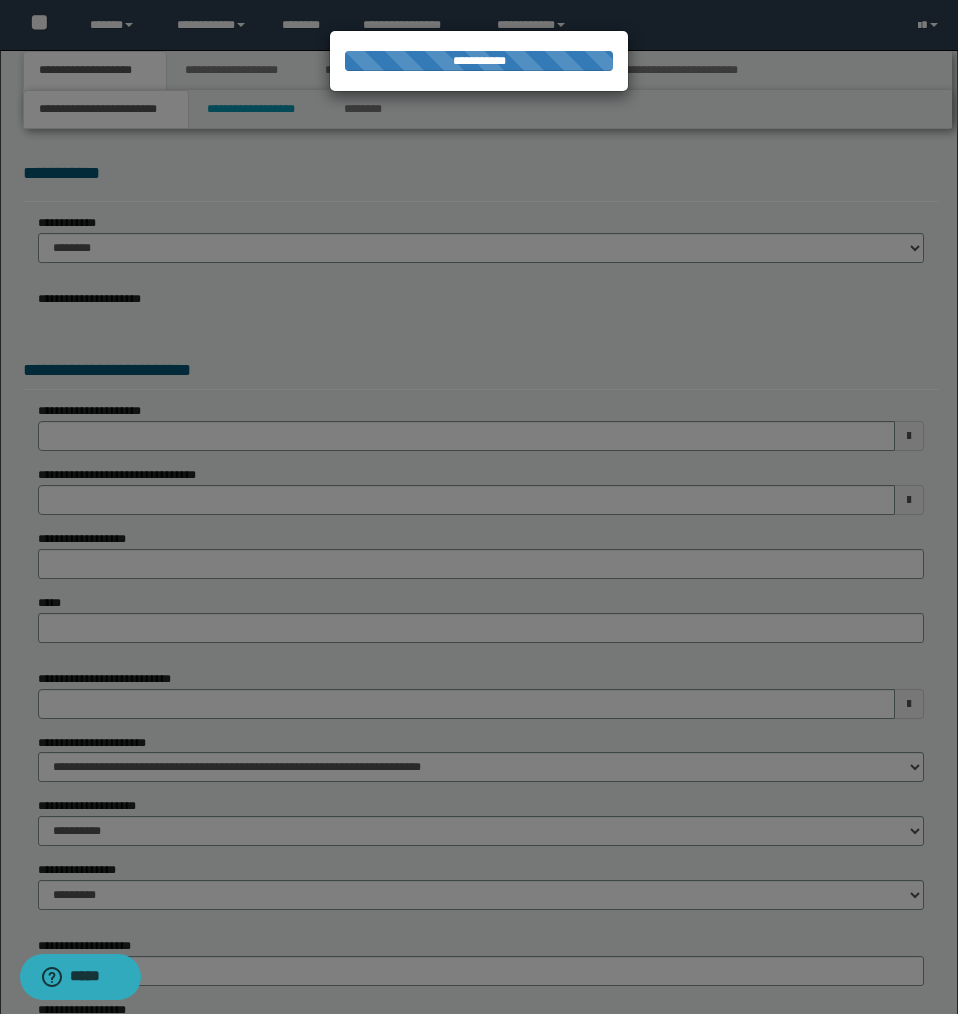 type on "**********" 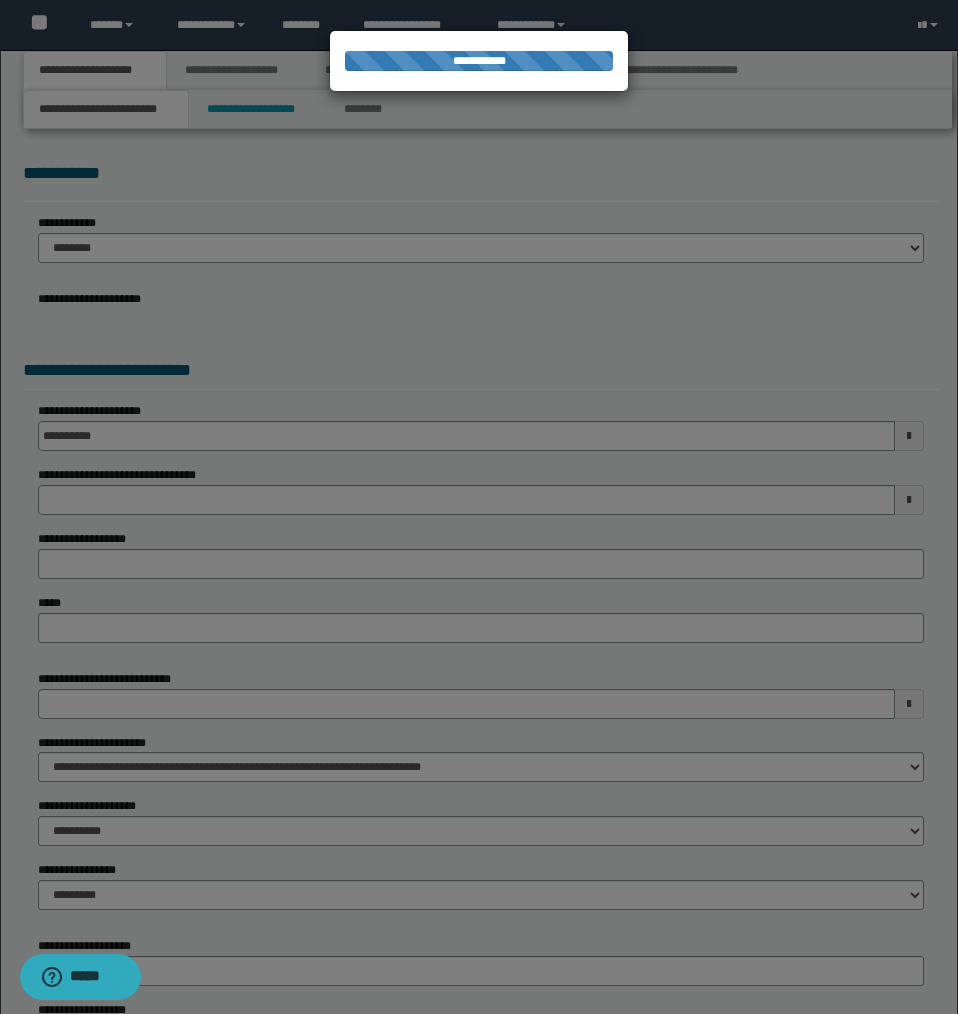 type on "**********" 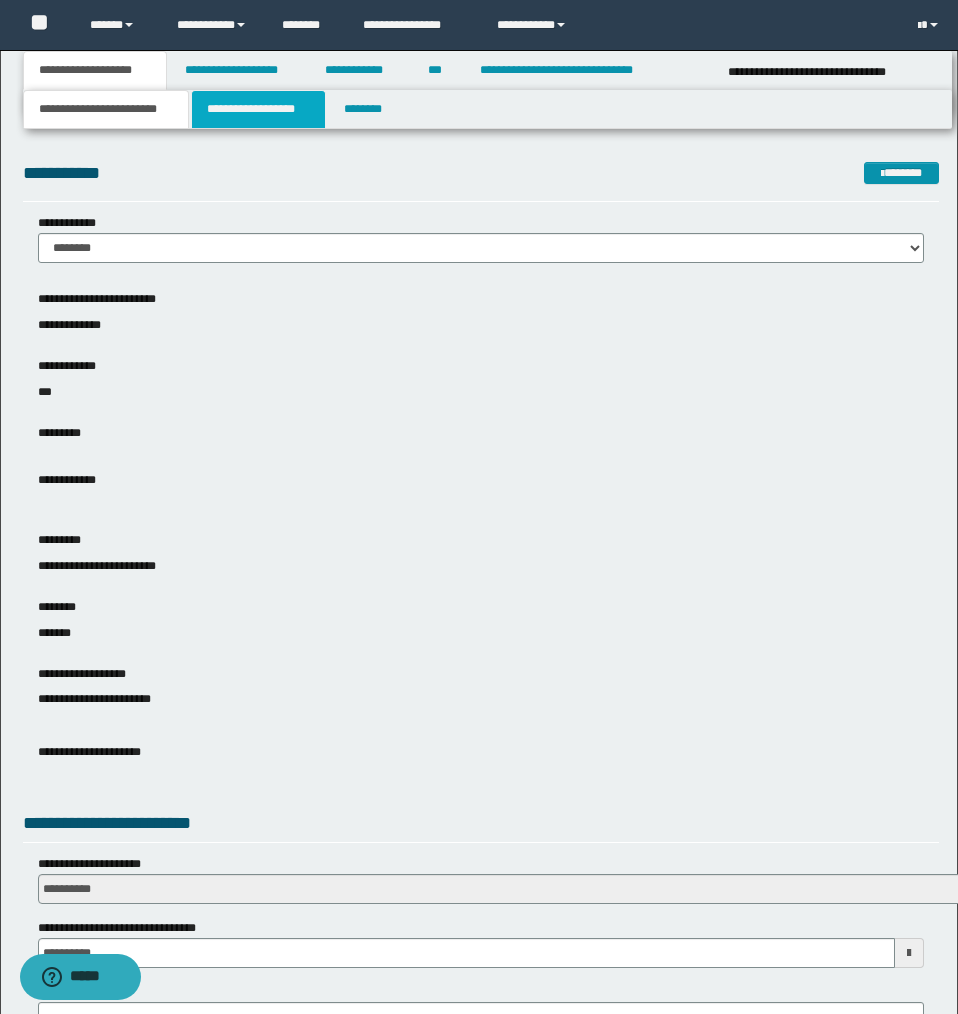 scroll, scrollTop: 1, scrollLeft: 0, axis: vertical 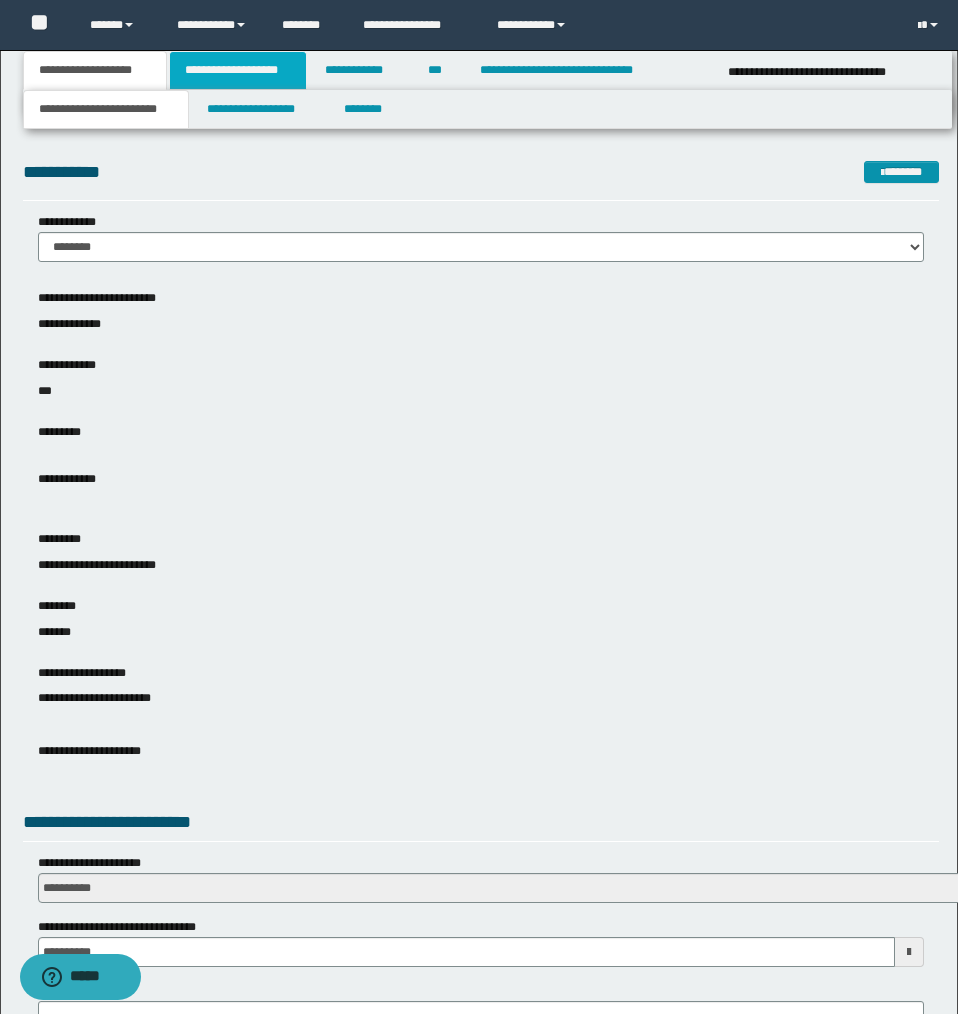 click on "**********" at bounding box center (238, 70) 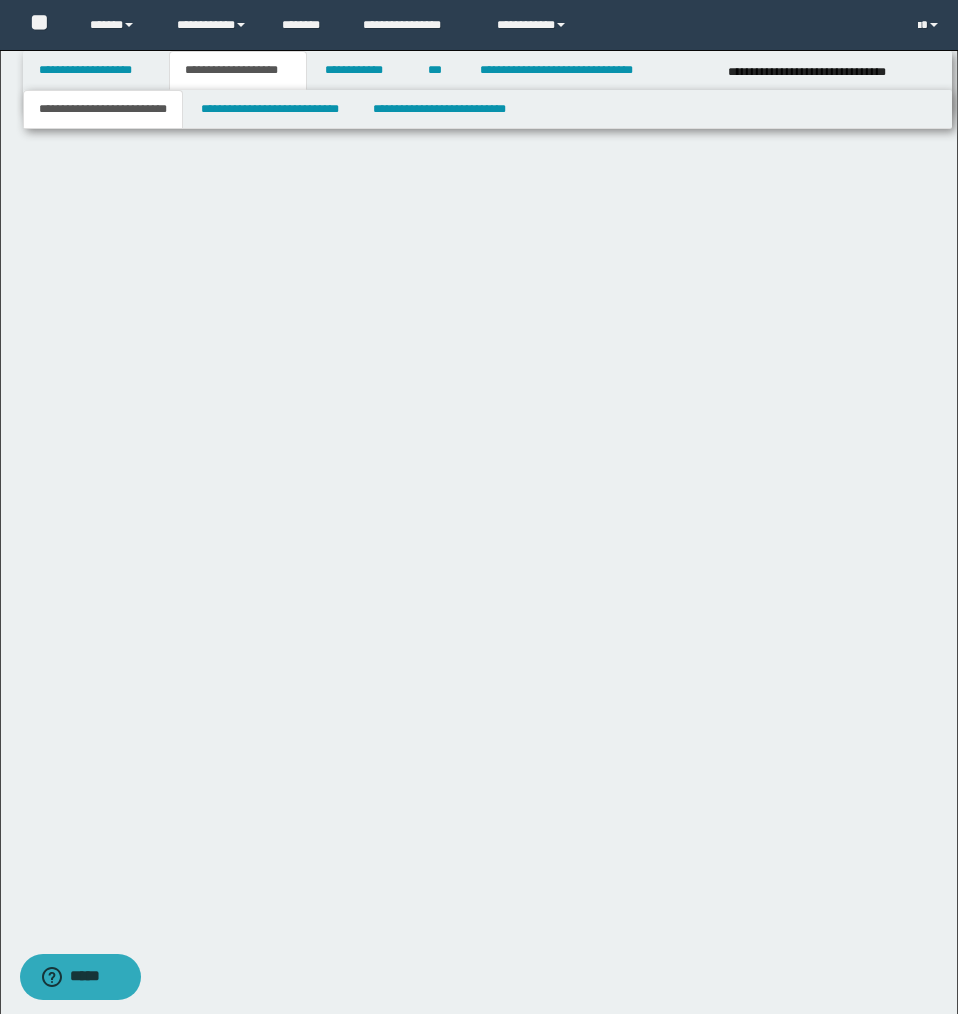 scroll, scrollTop: 0, scrollLeft: 0, axis: both 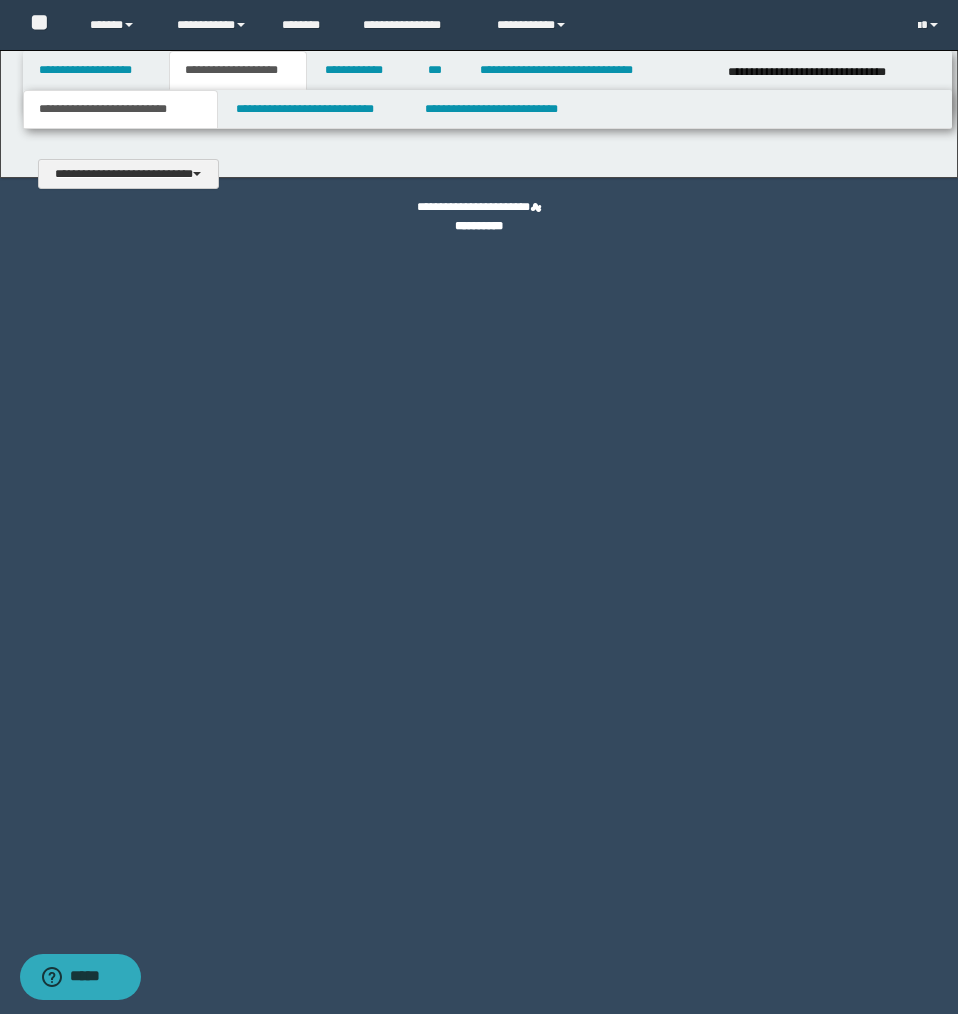 type 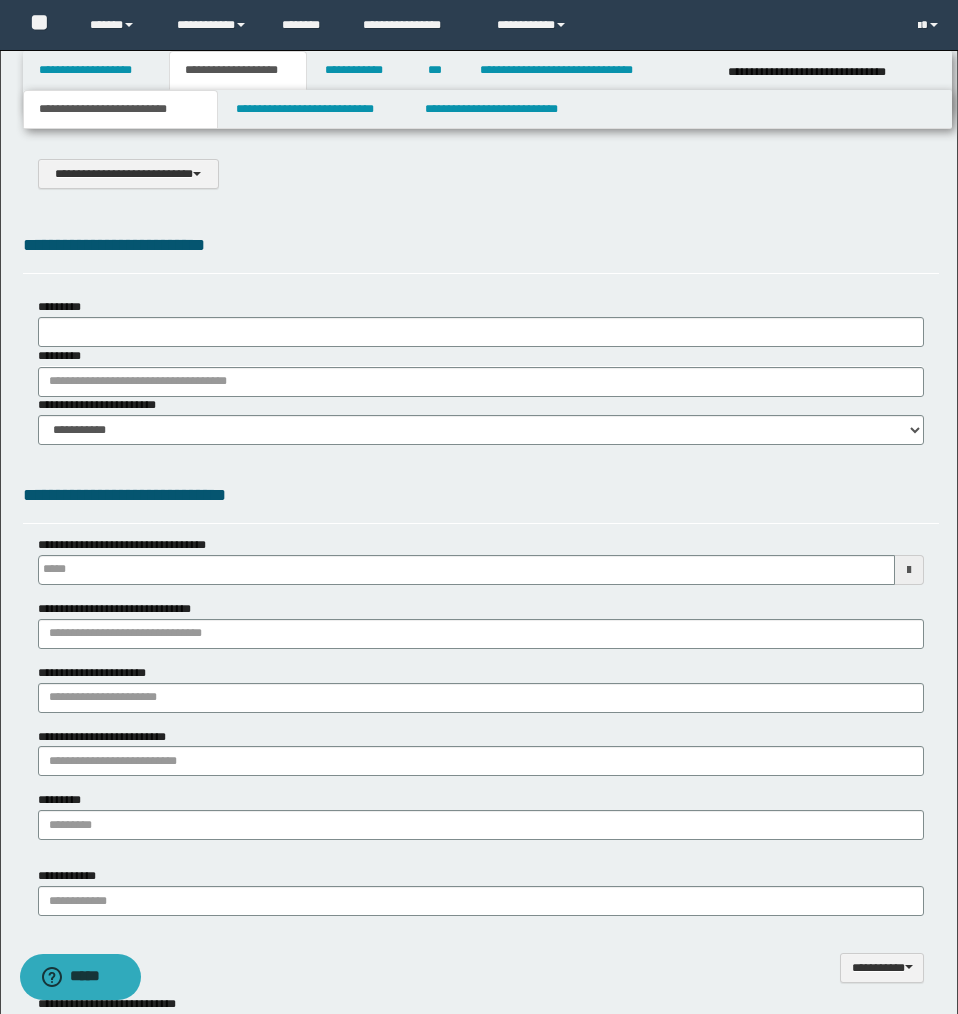 type on "**********" 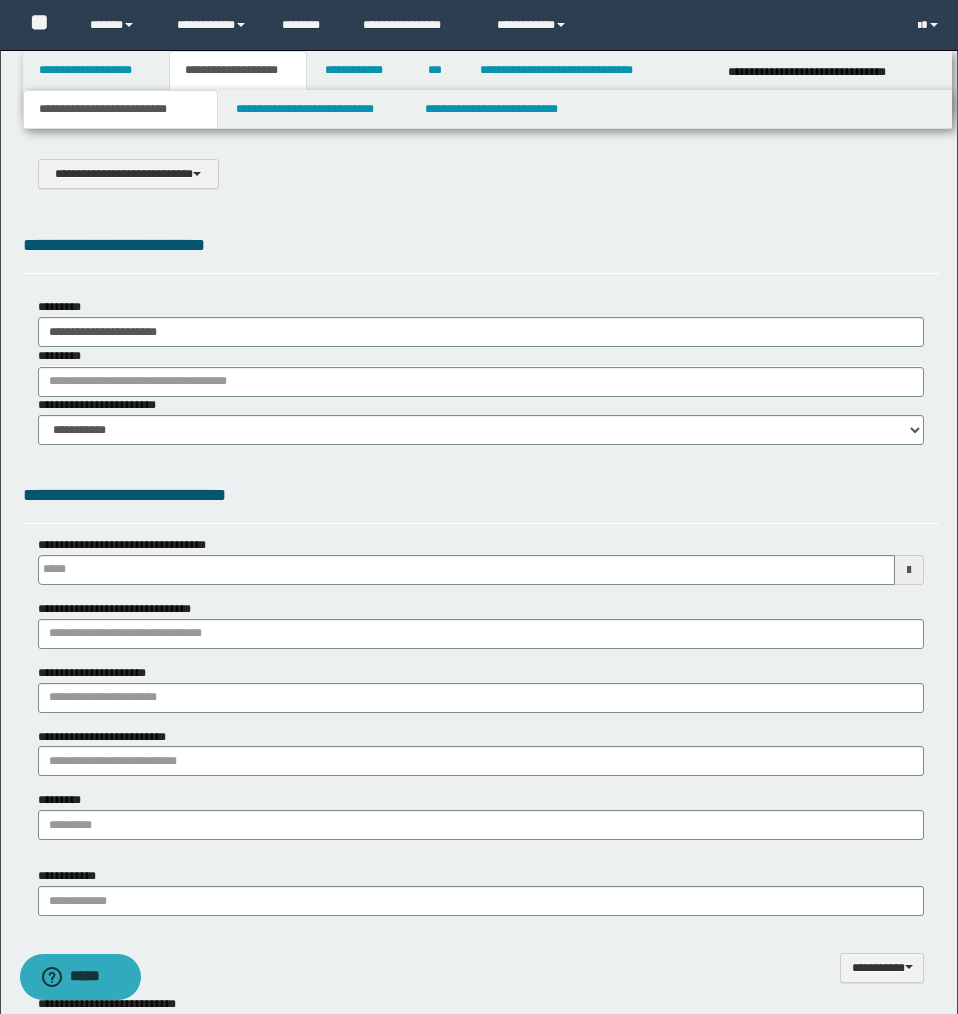 scroll, scrollTop: 0, scrollLeft: 0, axis: both 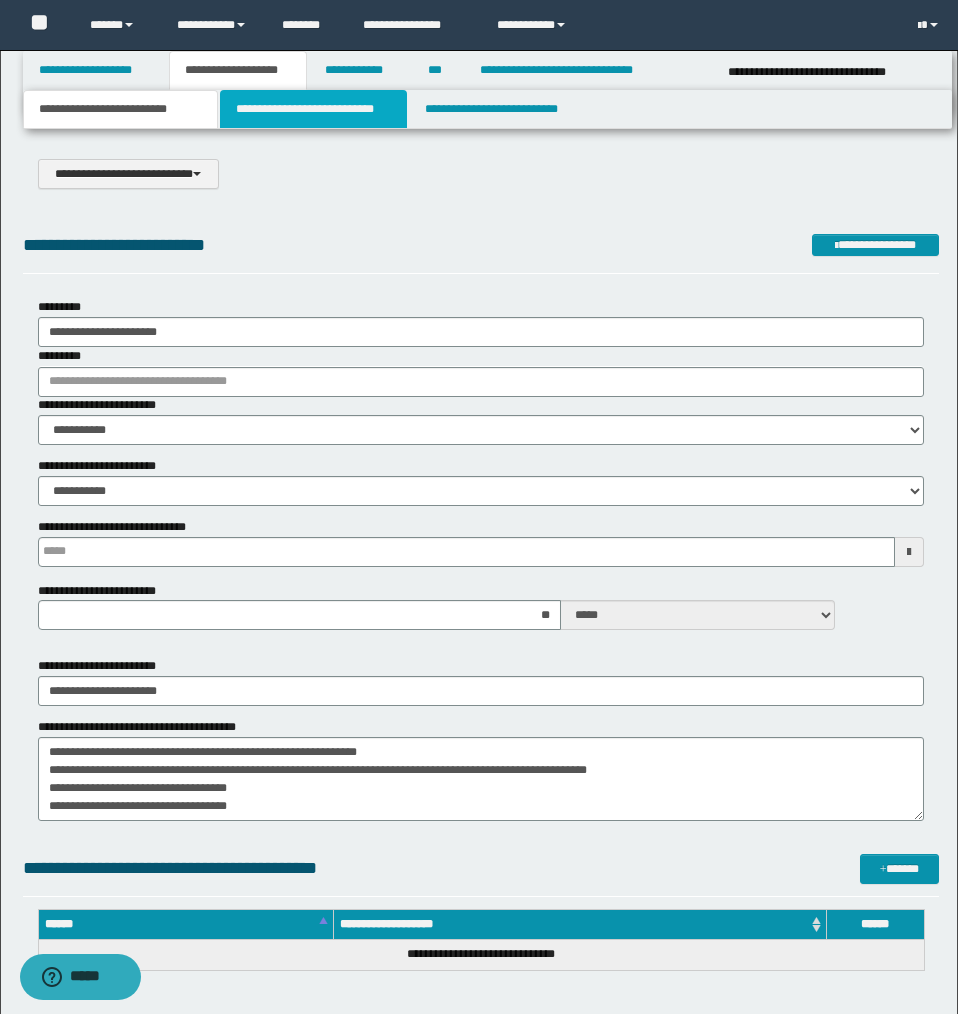 click on "**********" at bounding box center (314, 109) 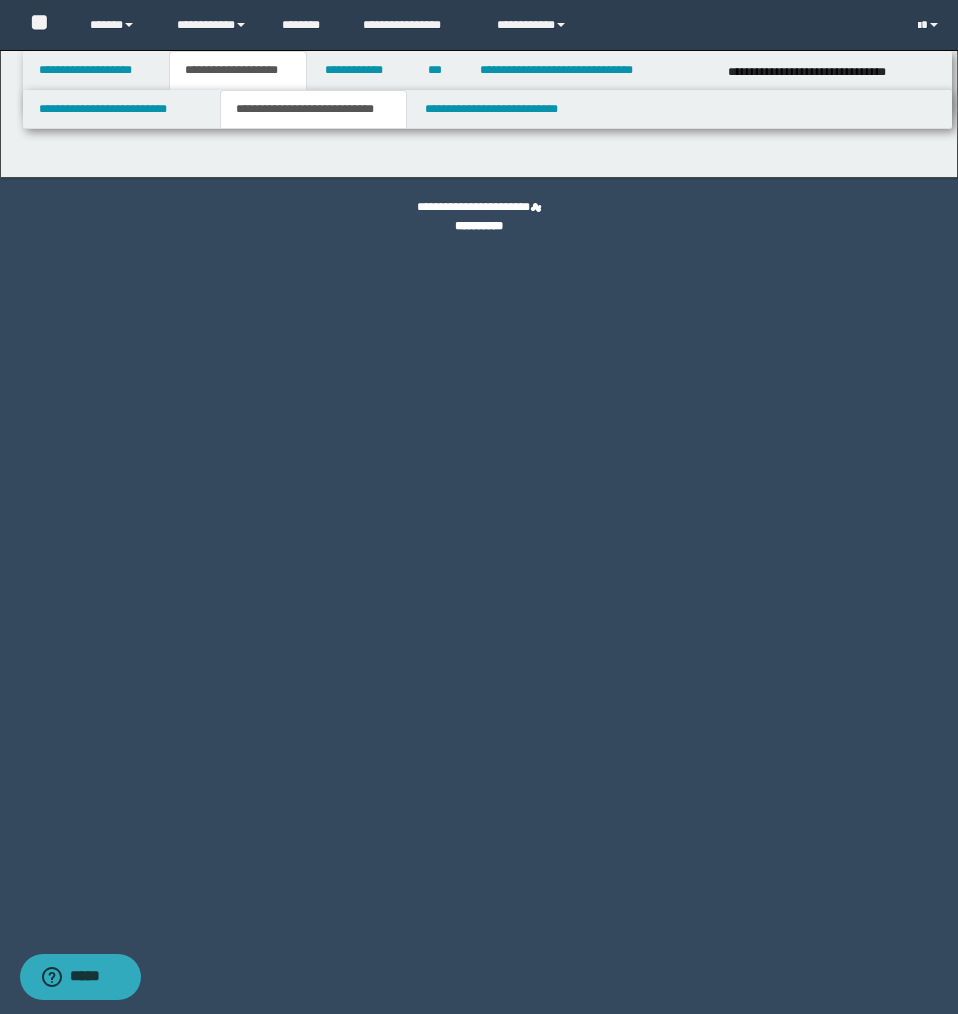 select on "*" 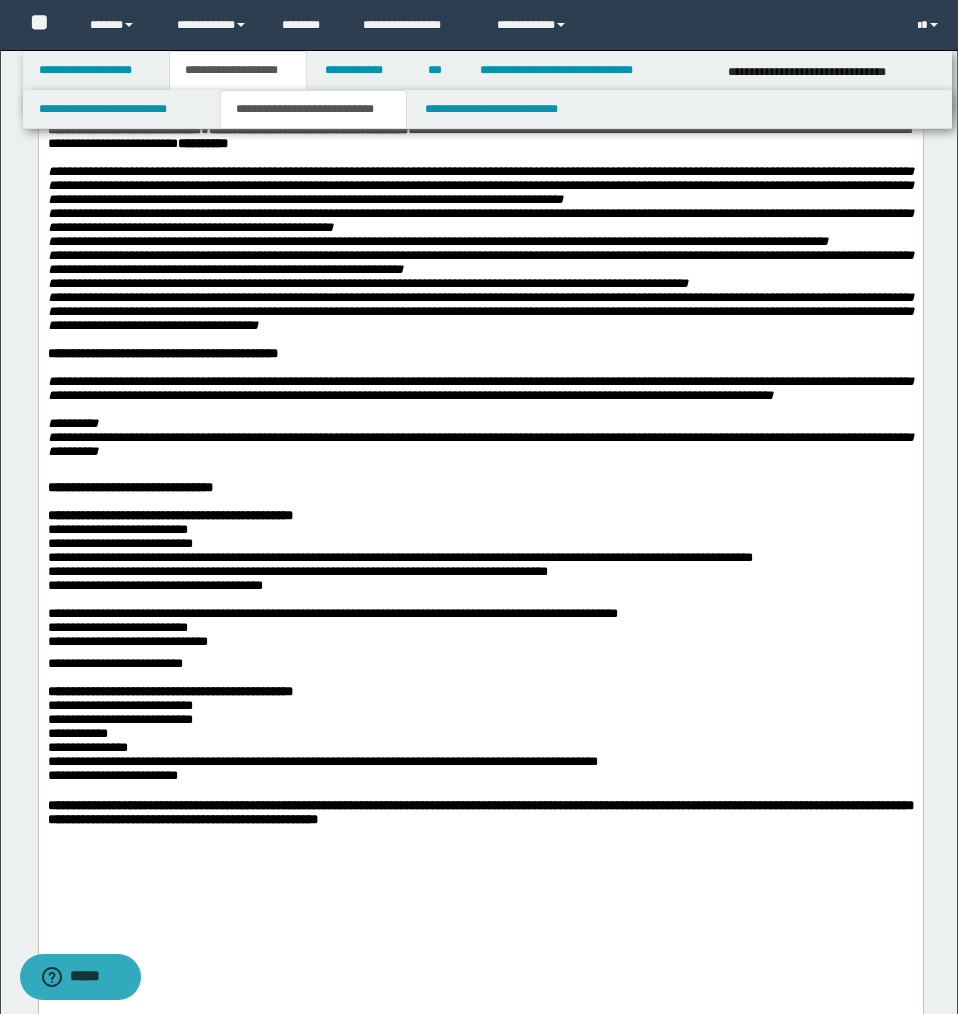 scroll, scrollTop: 1876, scrollLeft: 0, axis: vertical 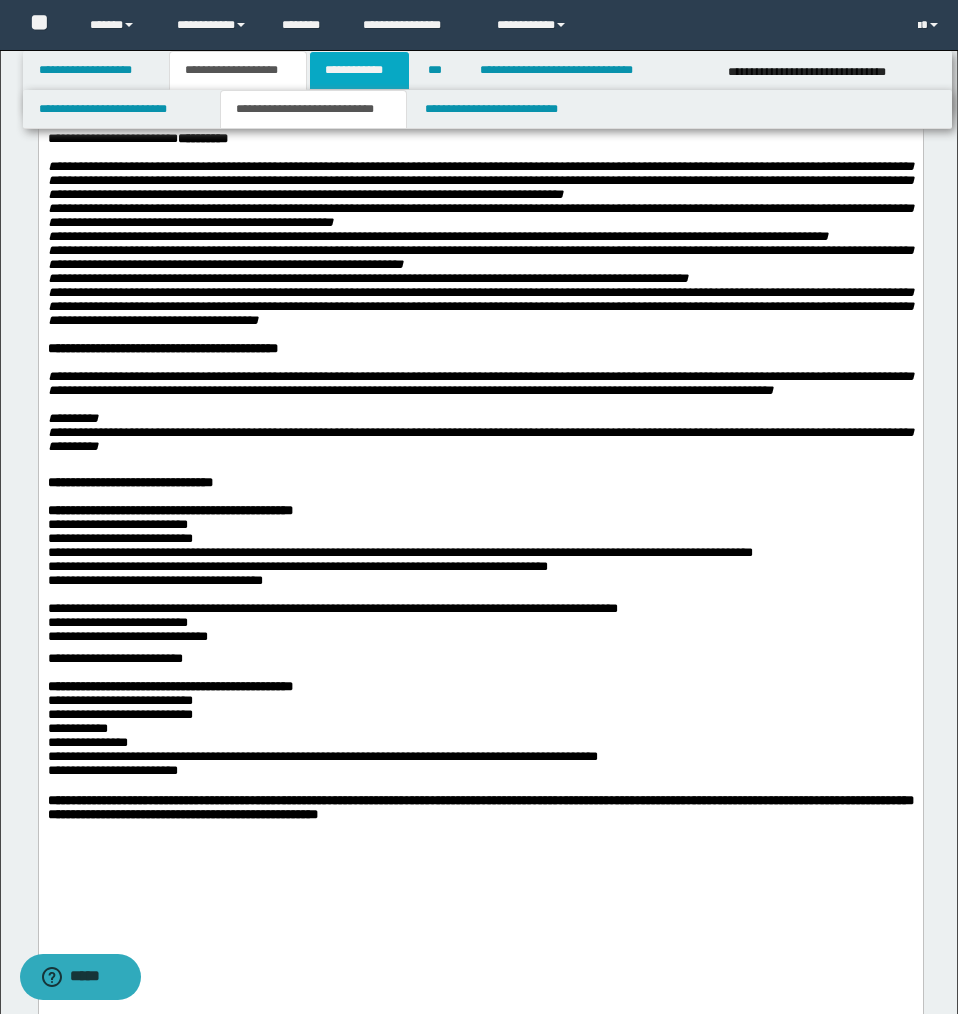 click on "**********" at bounding box center [359, 70] 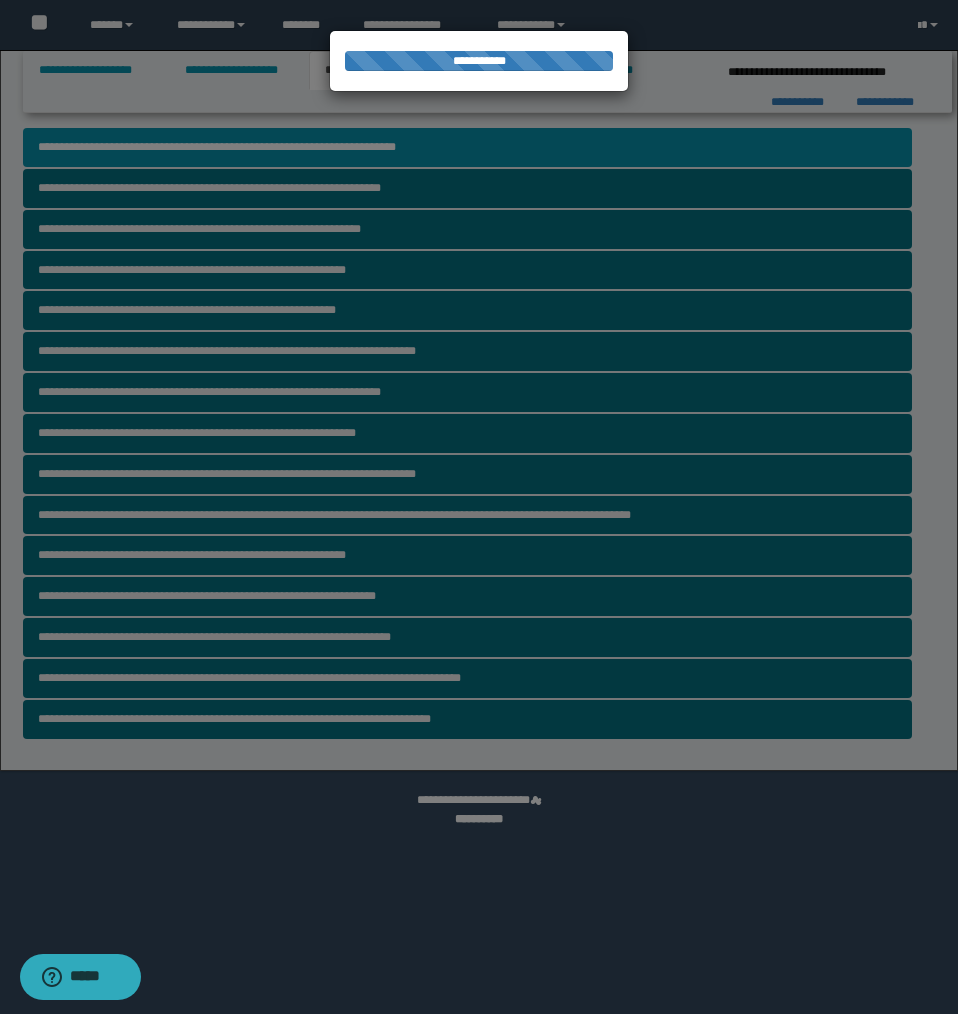 click at bounding box center [479, 507] 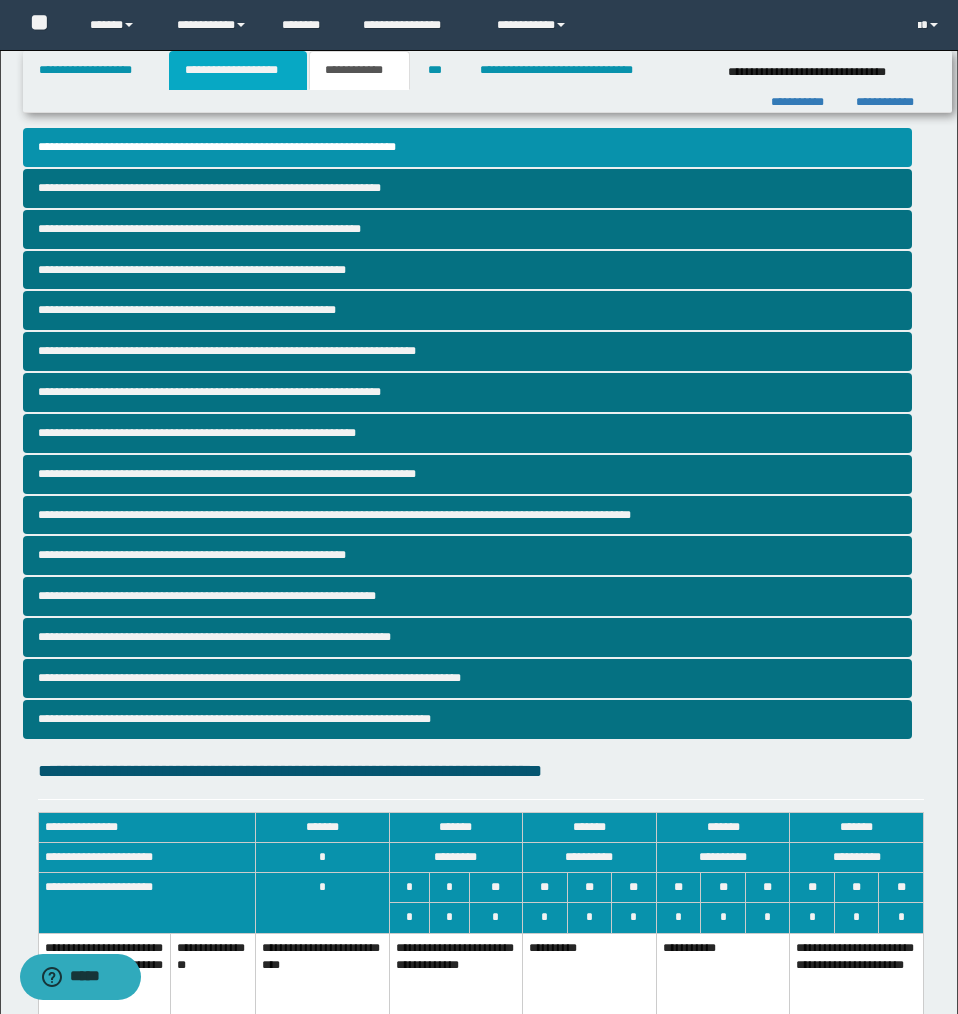click on "**********" at bounding box center (238, 70) 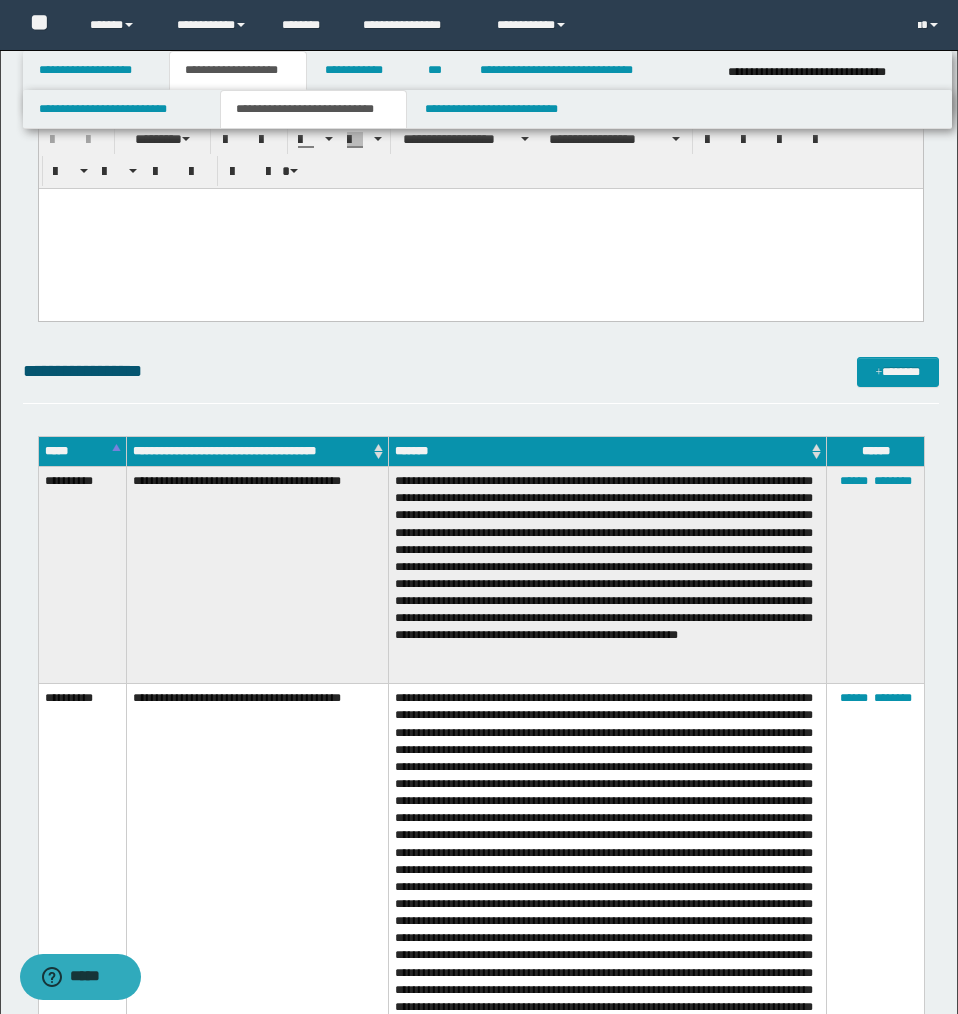 scroll, scrollTop: 3004, scrollLeft: 0, axis: vertical 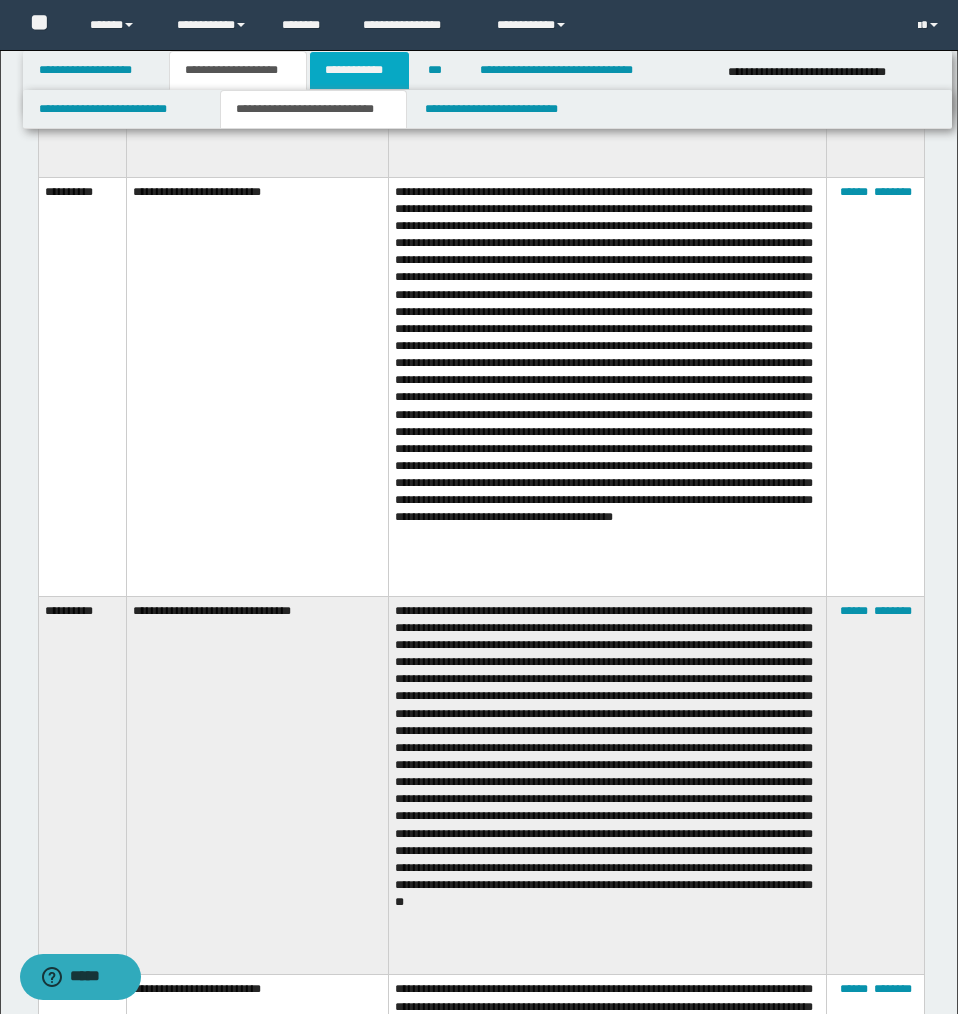 click on "**********" at bounding box center (359, 70) 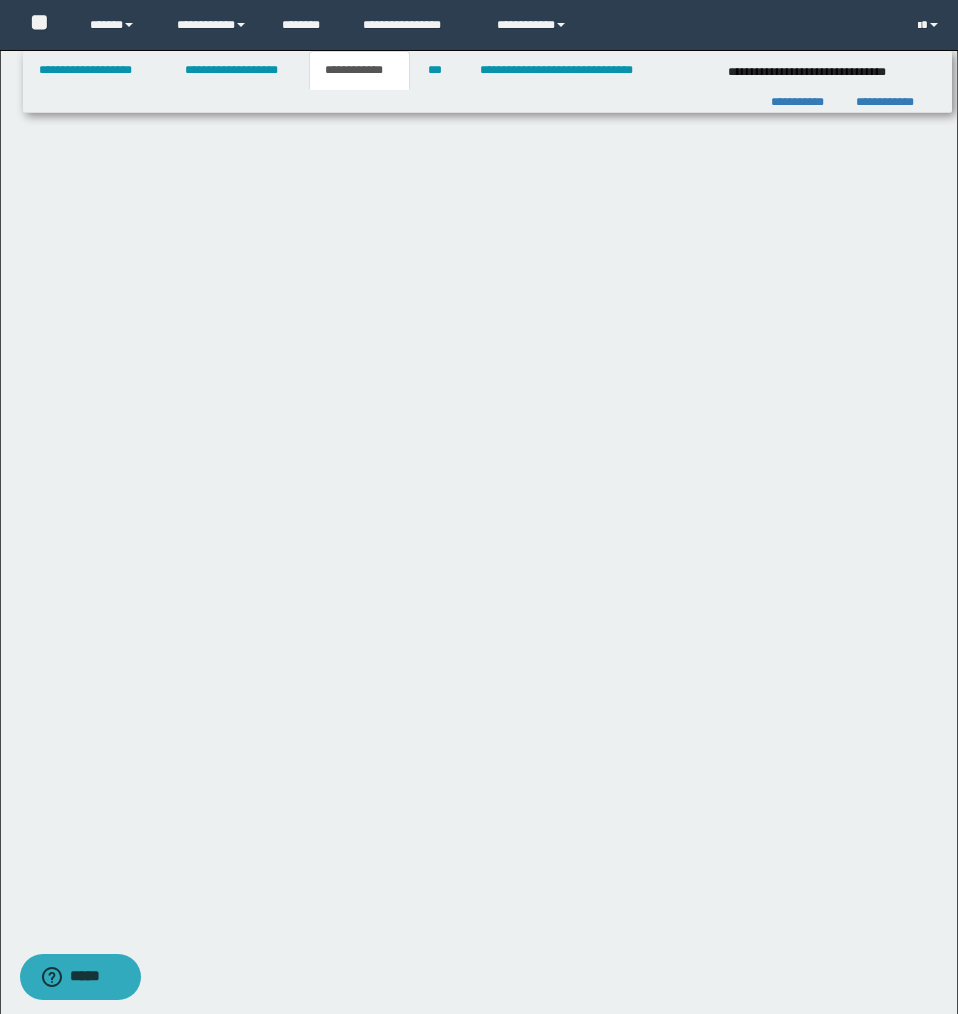 scroll, scrollTop: 476, scrollLeft: 0, axis: vertical 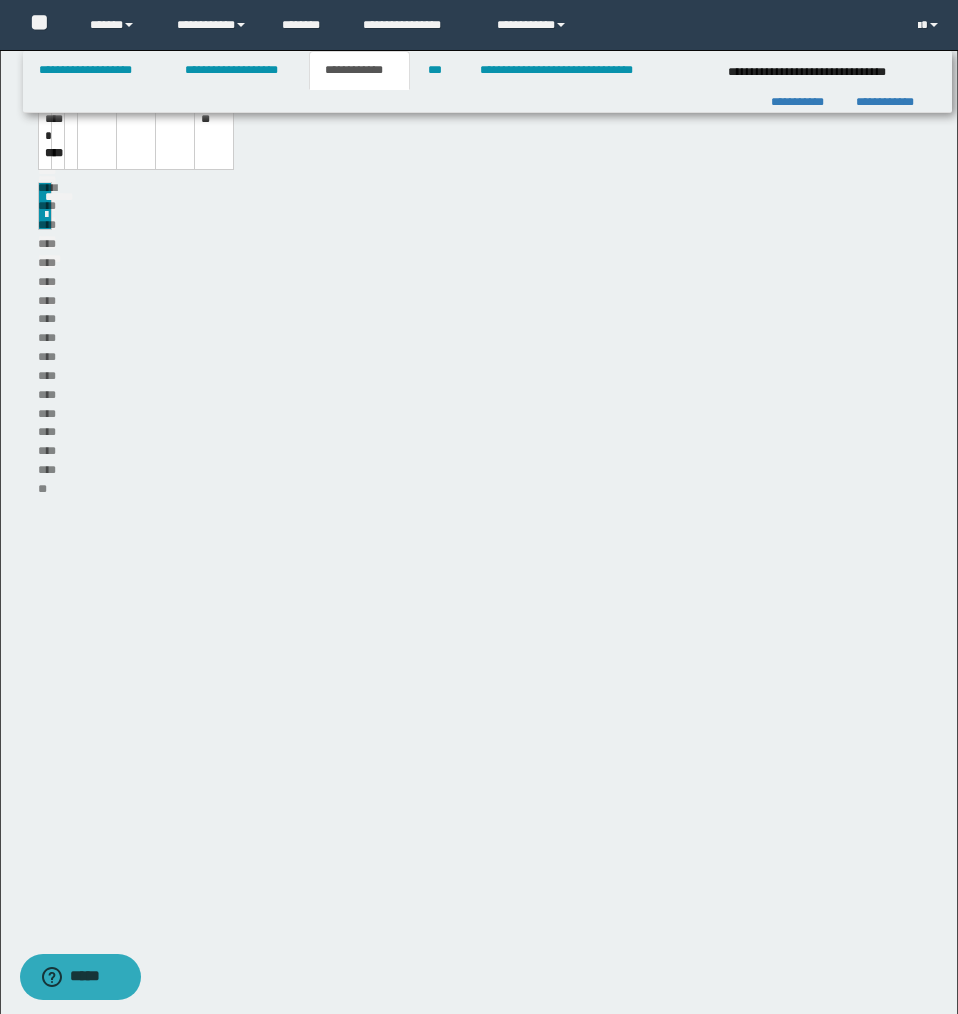 click on "**********" at bounding box center (359, 70) 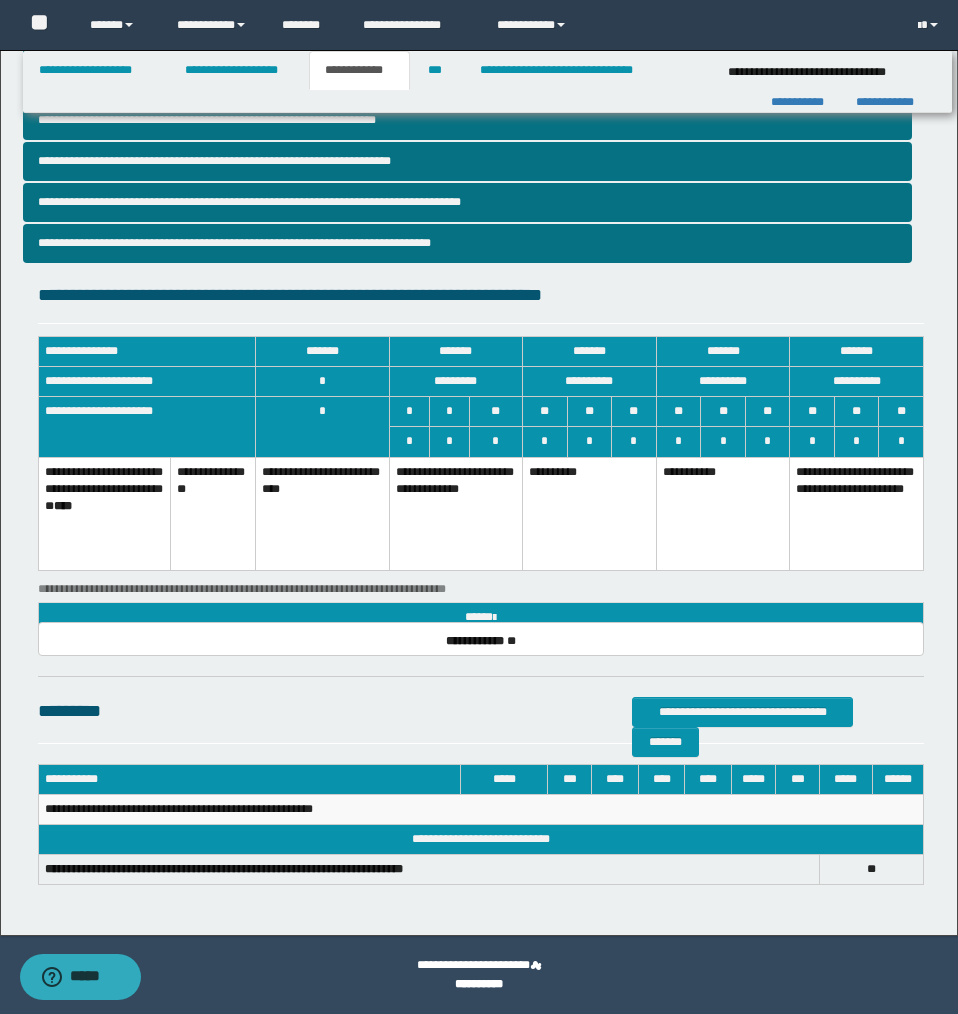 scroll, scrollTop: 0, scrollLeft: 0, axis: both 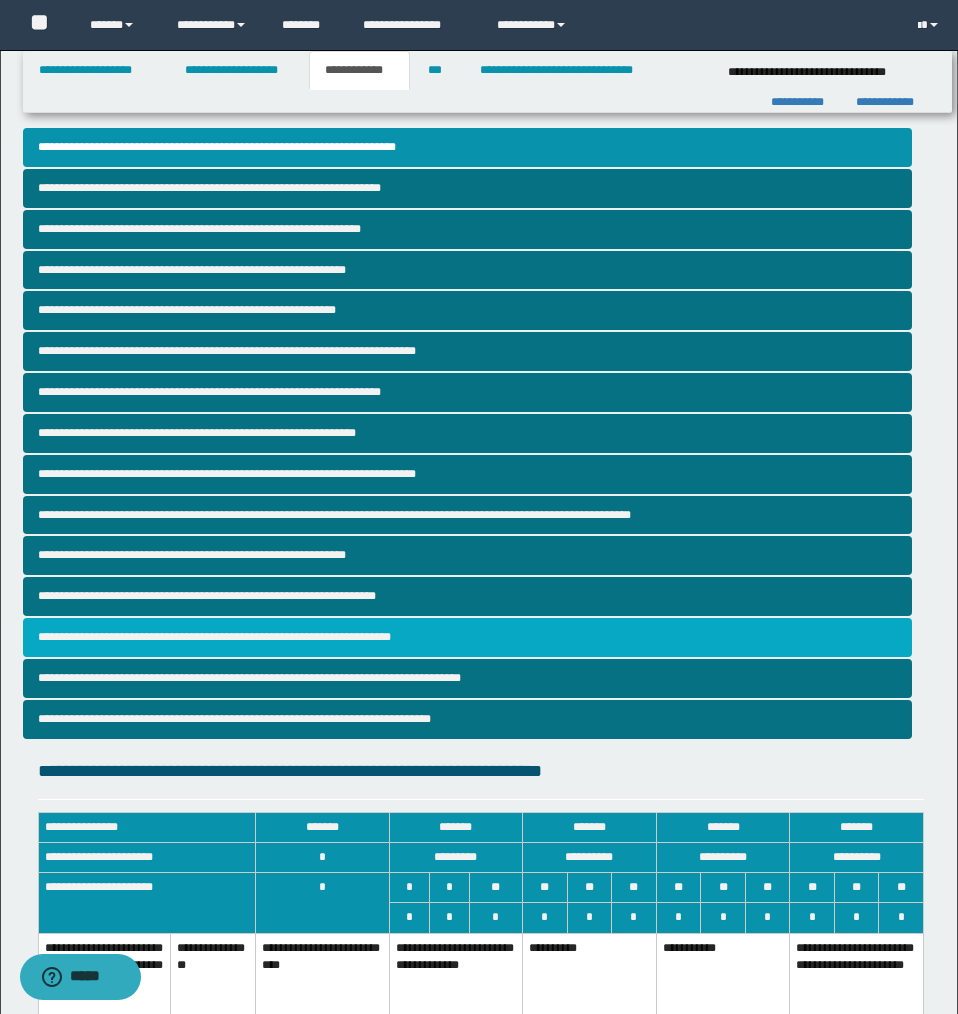 click on "**********" at bounding box center [467, 637] 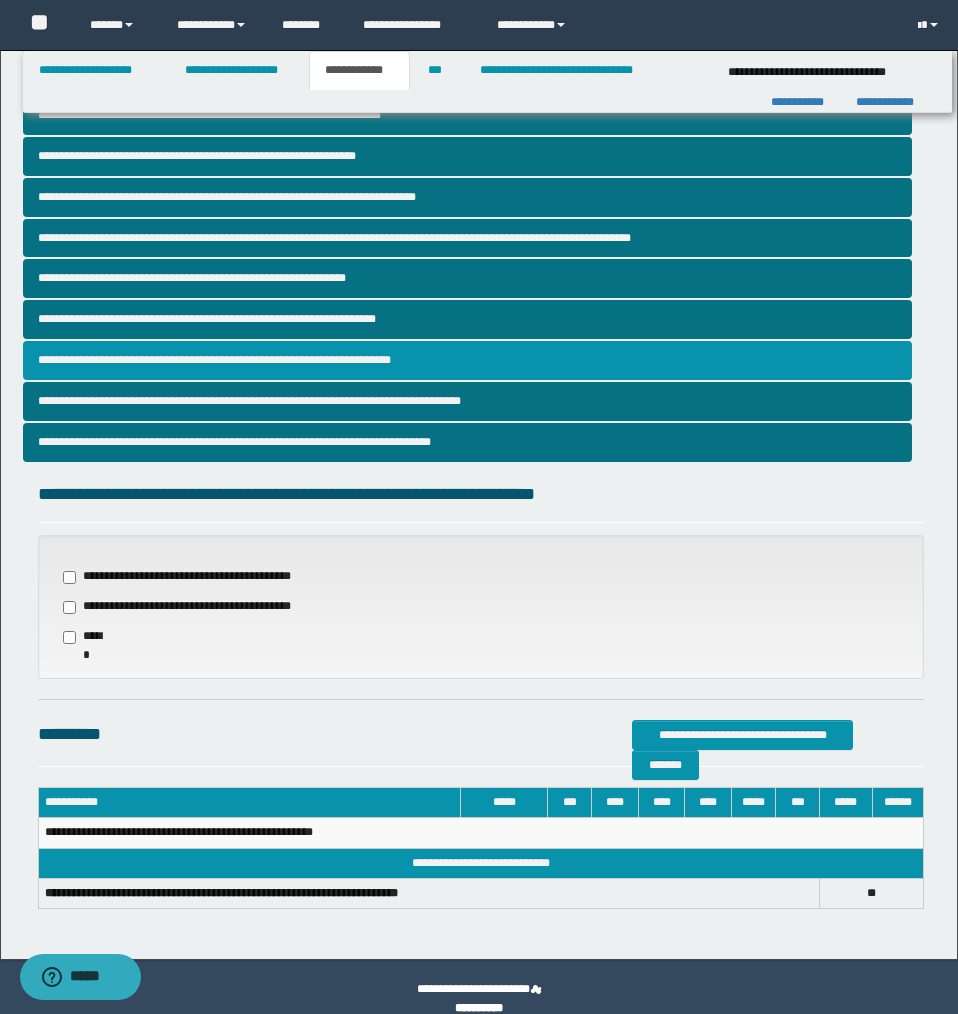 scroll, scrollTop: 300, scrollLeft: 0, axis: vertical 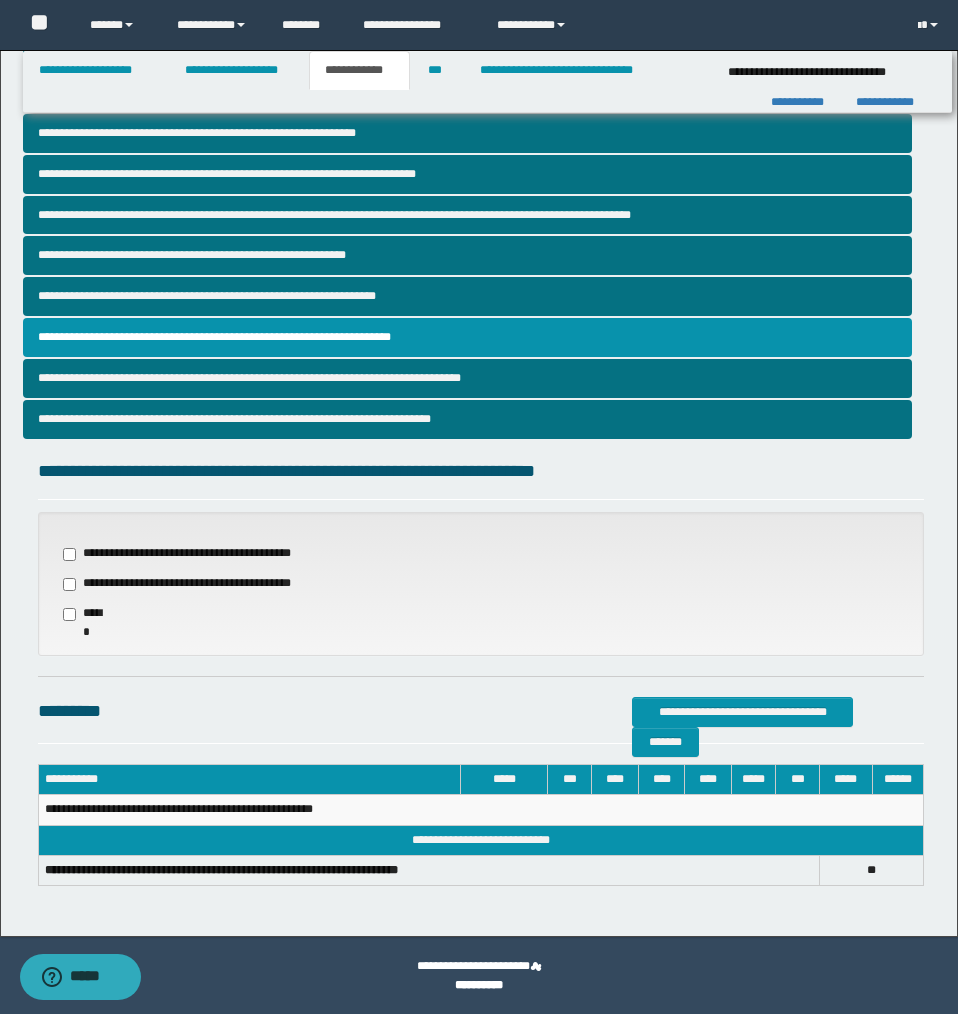 click on "**********" at bounding box center [185, 584] 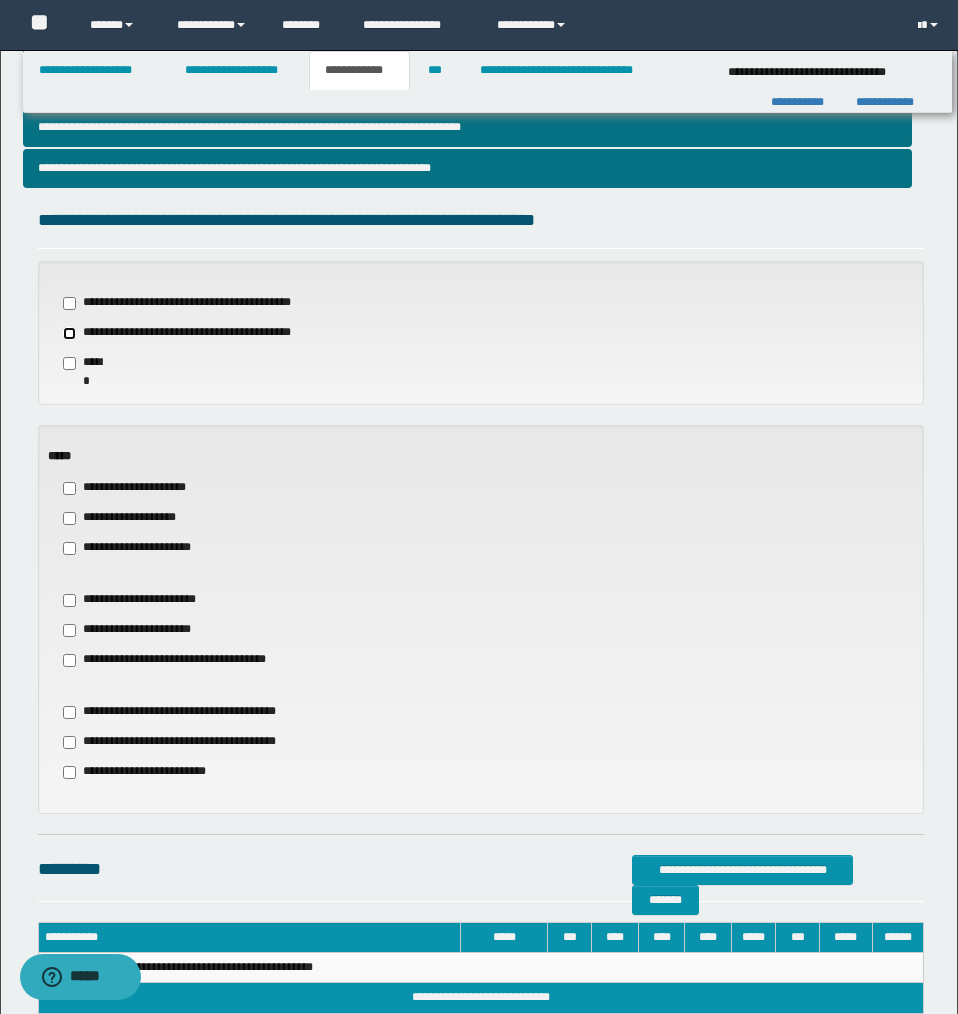 scroll, scrollTop: 556, scrollLeft: 0, axis: vertical 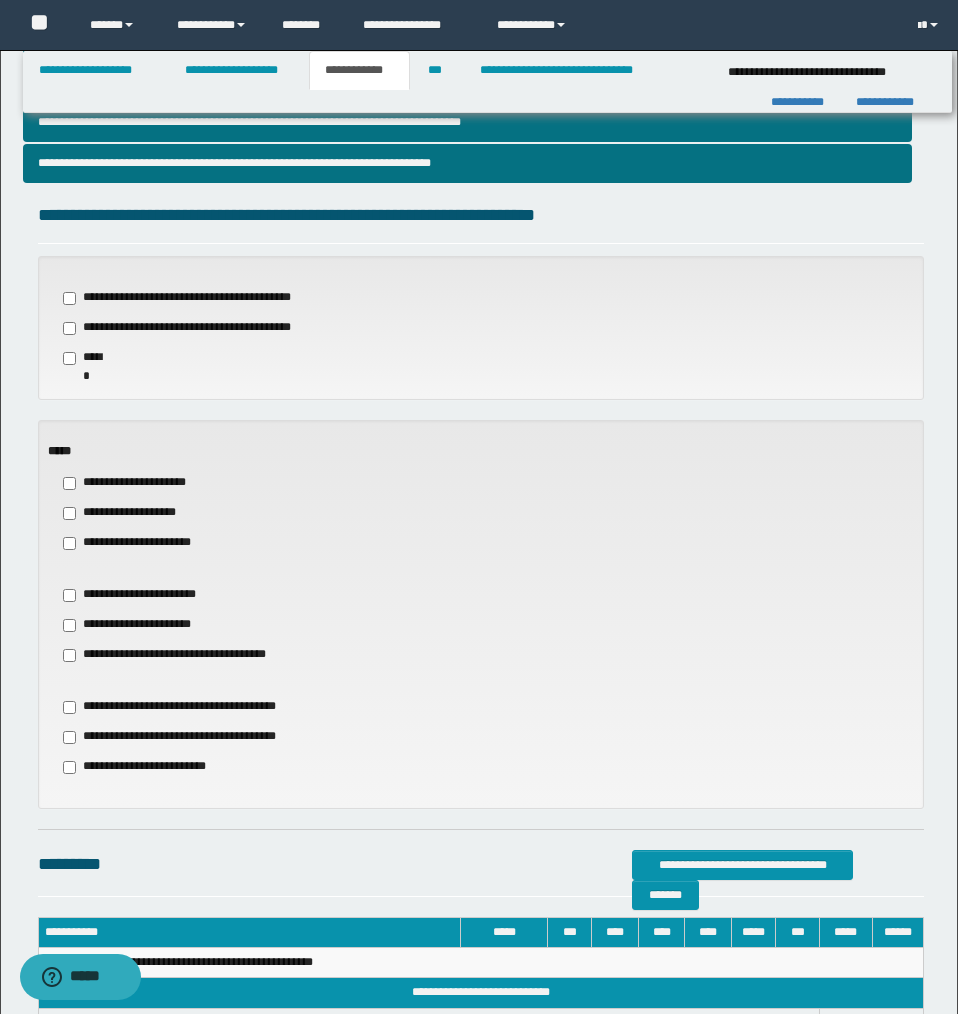 click on "**********" at bounding box center [130, 513] 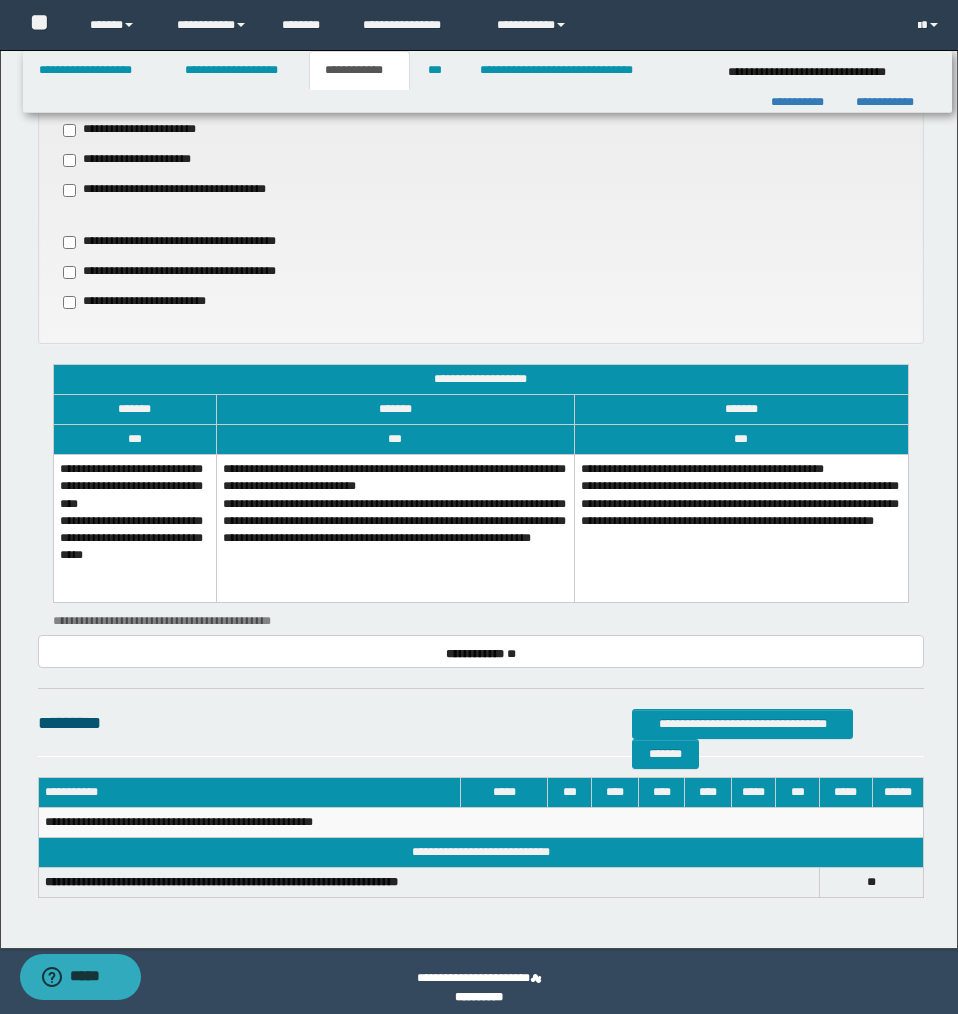 scroll, scrollTop: 1034, scrollLeft: 0, axis: vertical 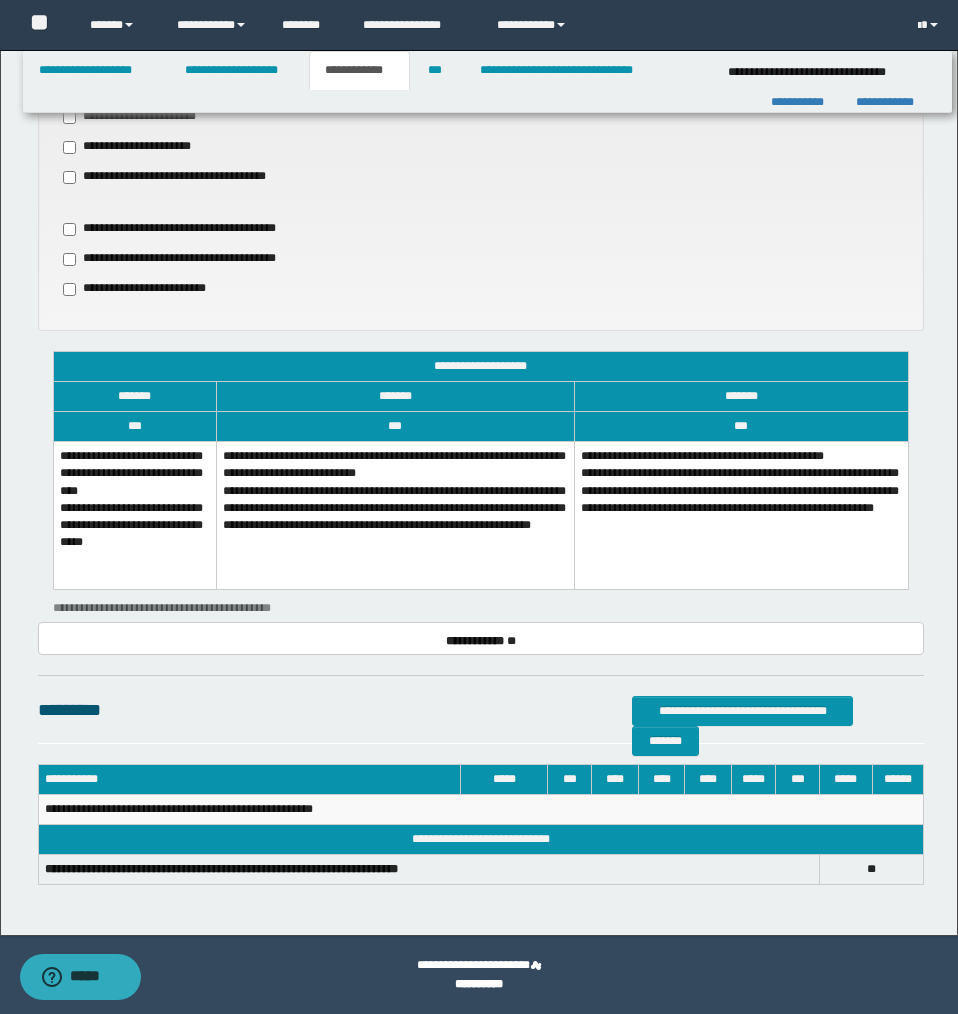 click on "**********" at bounding box center (134, 515) 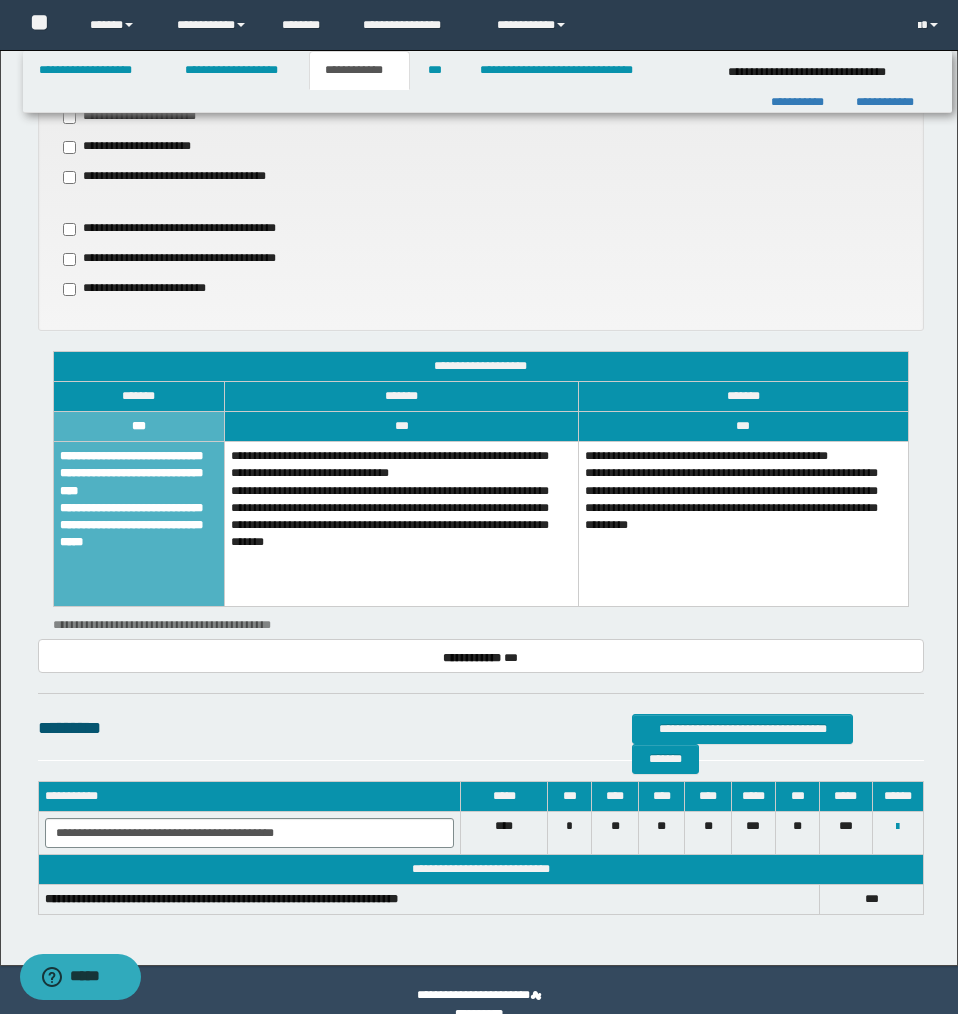 scroll, scrollTop: 1064, scrollLeft: 0, axis: vertical 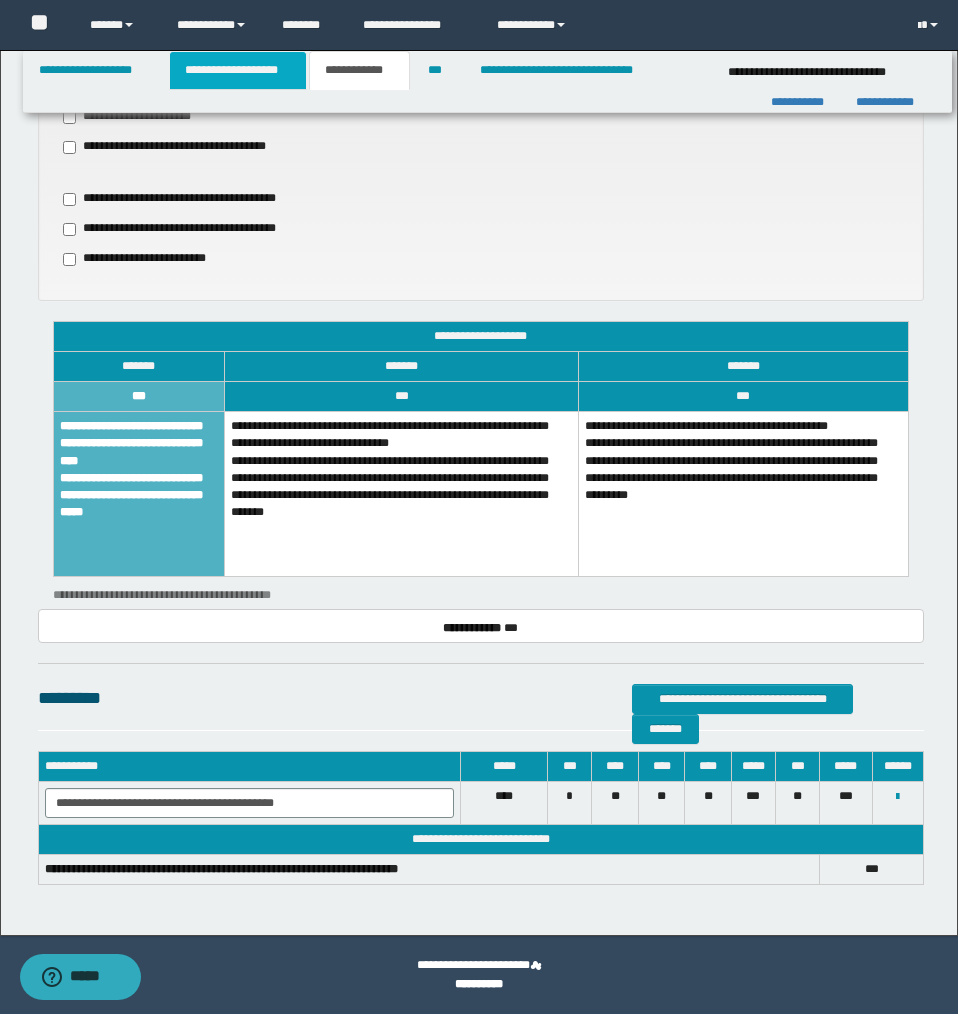 click on "**********" at bounding box center (238, 70) 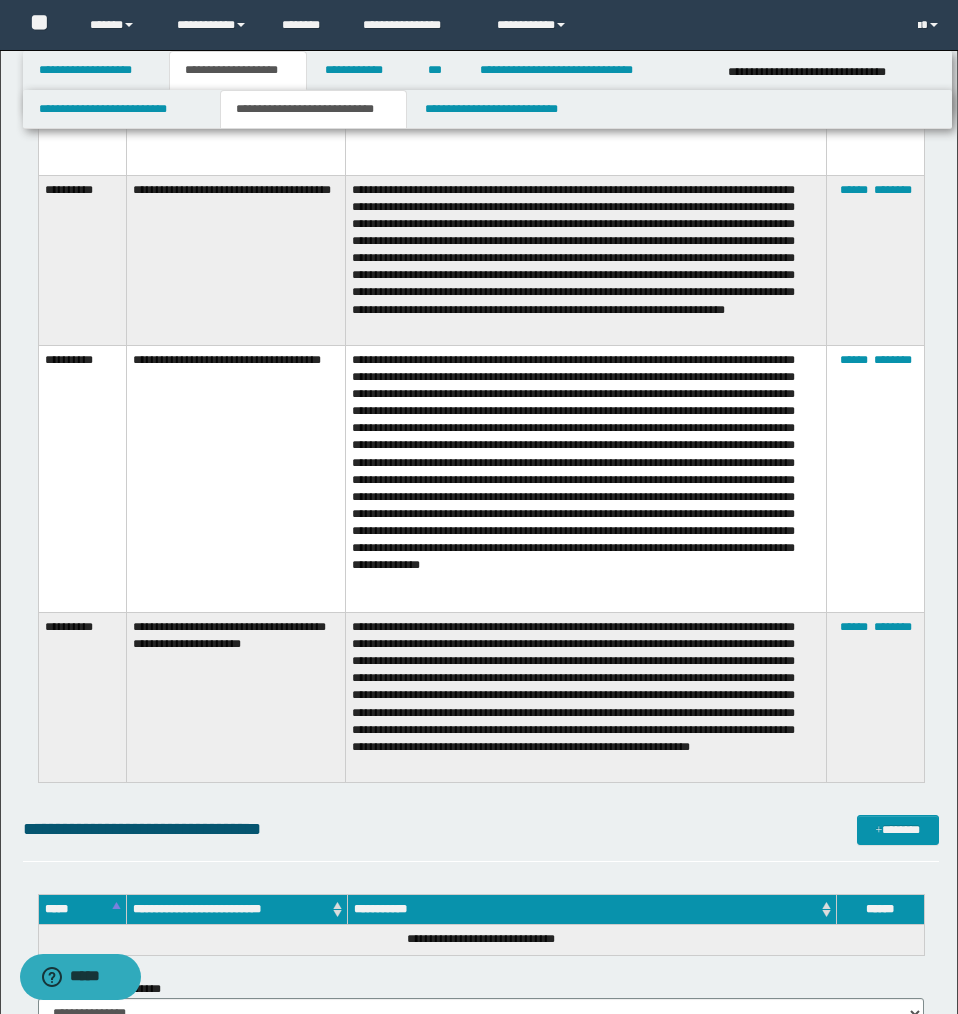 scroll, scrollTop: 13594, scrollLeft: 0, axis: vertical 